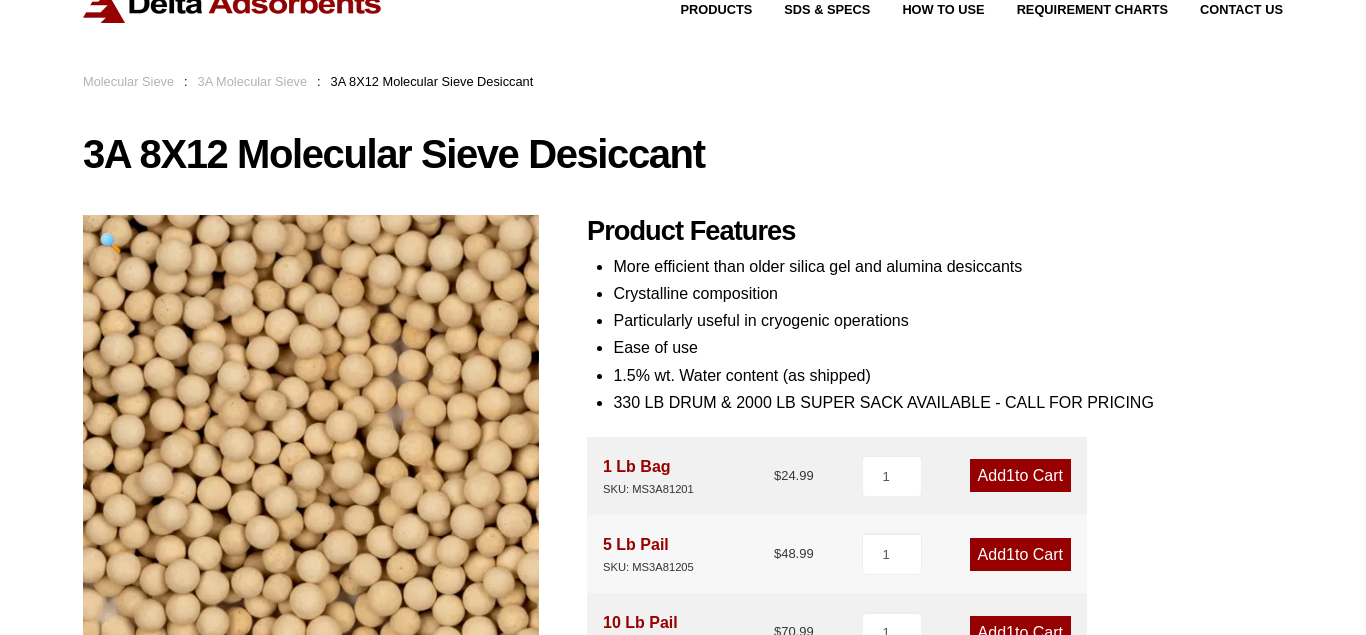 scroll, scrollTop: 0, scrollLeft: 0, axis: both 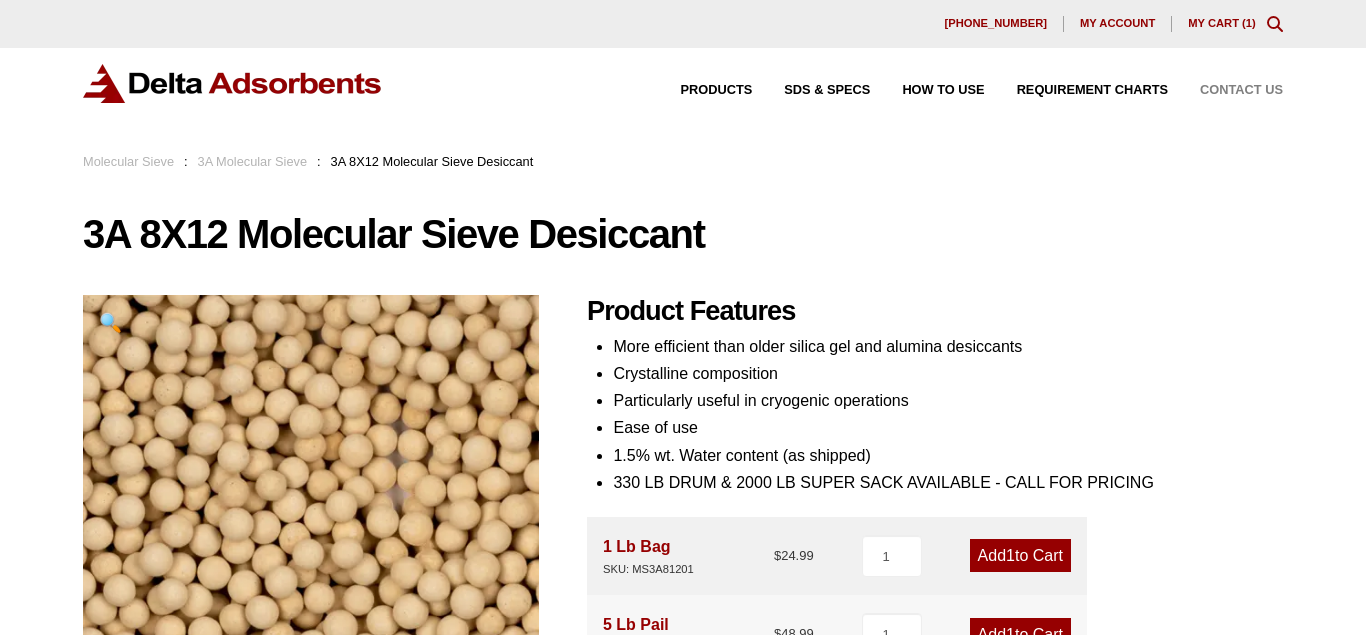click on "Contact Us" at bounding box center [1241, 90] 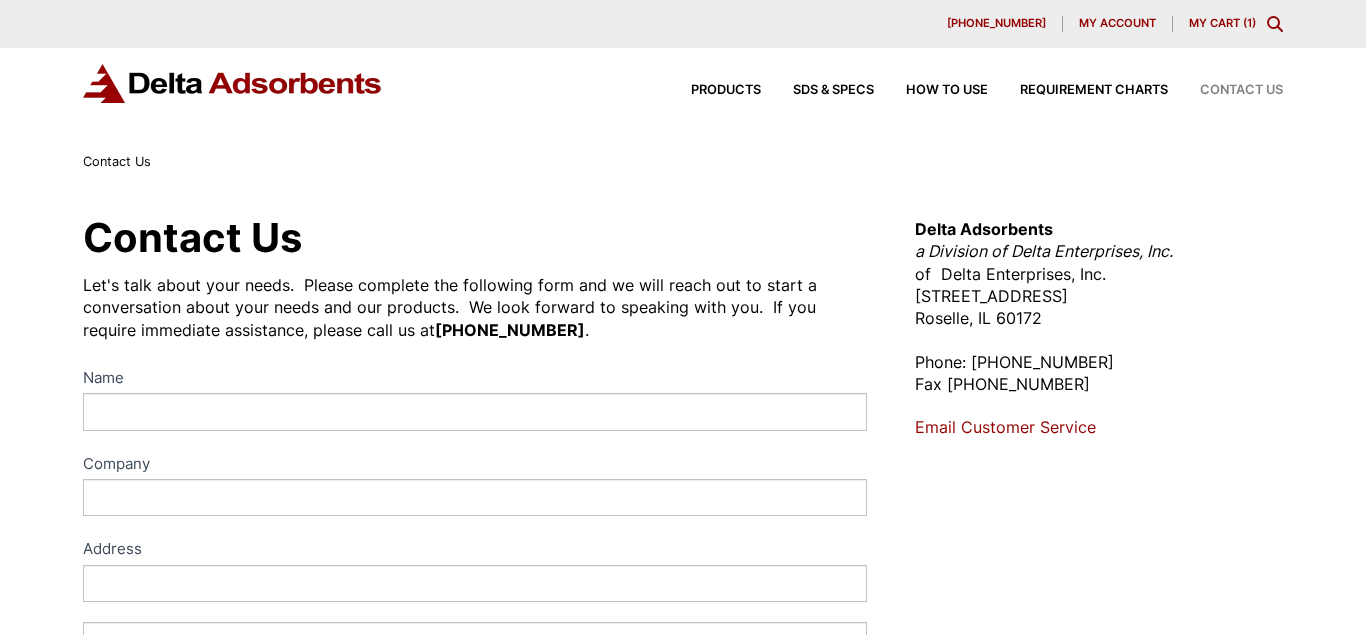 scroll, scrollTop: 0, scrollLeft: 0, axis: both 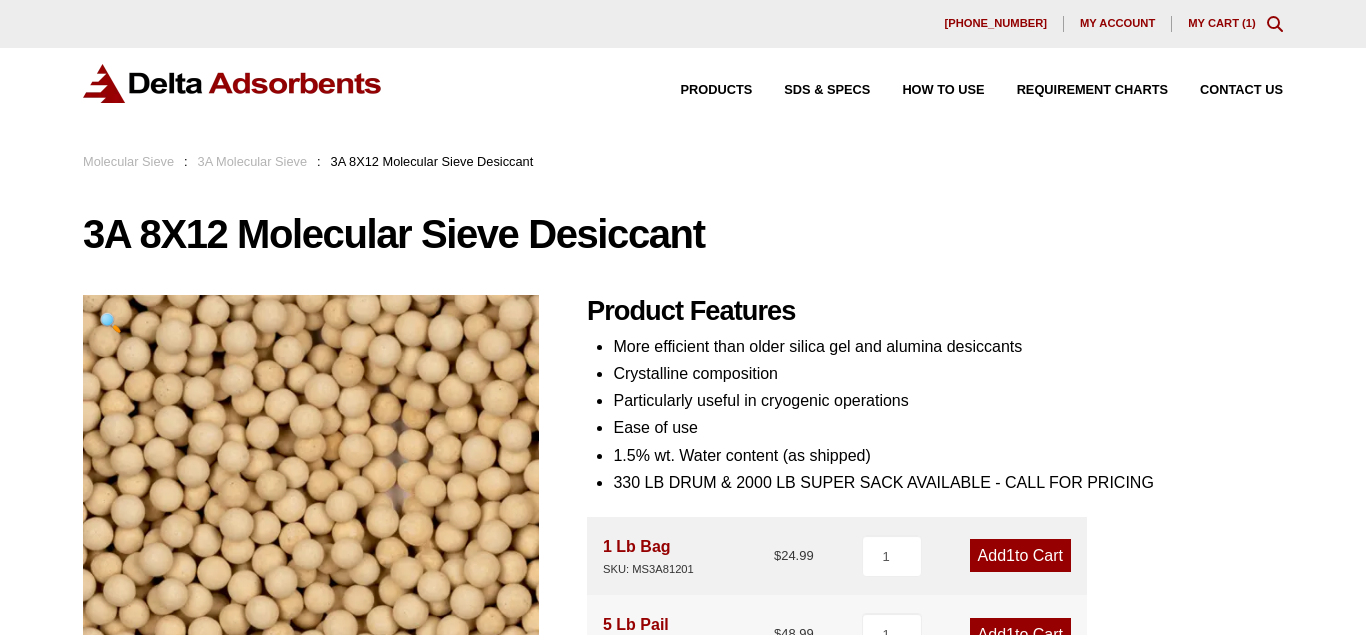 click on "3A 8X12 Molecular Sieve Desiccant 🔍
Product Features More efficient than older silica gel and alumina desiccants Crystalline composition Particularly useful in cryogenic operations Ease of use 1.5% wt. Water content (as shipped) 330 LB DRUM & 2000 LB SUPER SACK AVAILABLE - CALL FOR PRICING
1 Lb Bag					 SKU: MS3A81201
$ 24.99
1
Add  1  to Cart
5 Lb Pail					 SKU: MS3A81205
$ 48.99
1
Add  1  to Cart
10 Lb Pail					 SKU: MS3A81210
$ 70.99
1
Add  1  to Cart
25 Lb Box					 SKU: MS3A81225
$ 132.99
1
Add  1  to Cart
50 Lb Box					 SKU: MS3A81250
$ 242.99
1
Add  1  to Cart" at bounding box center (683, 754) 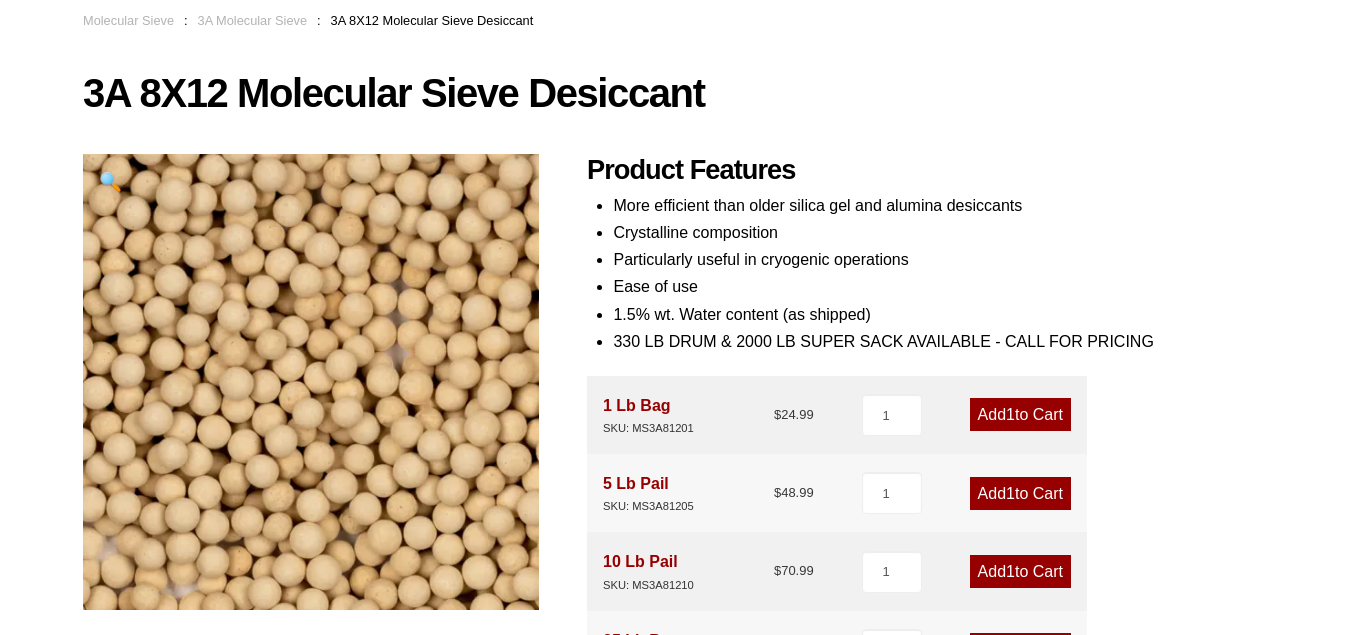 scroll, scrollTop: 237, scrollLeft: 0, axis: vertical 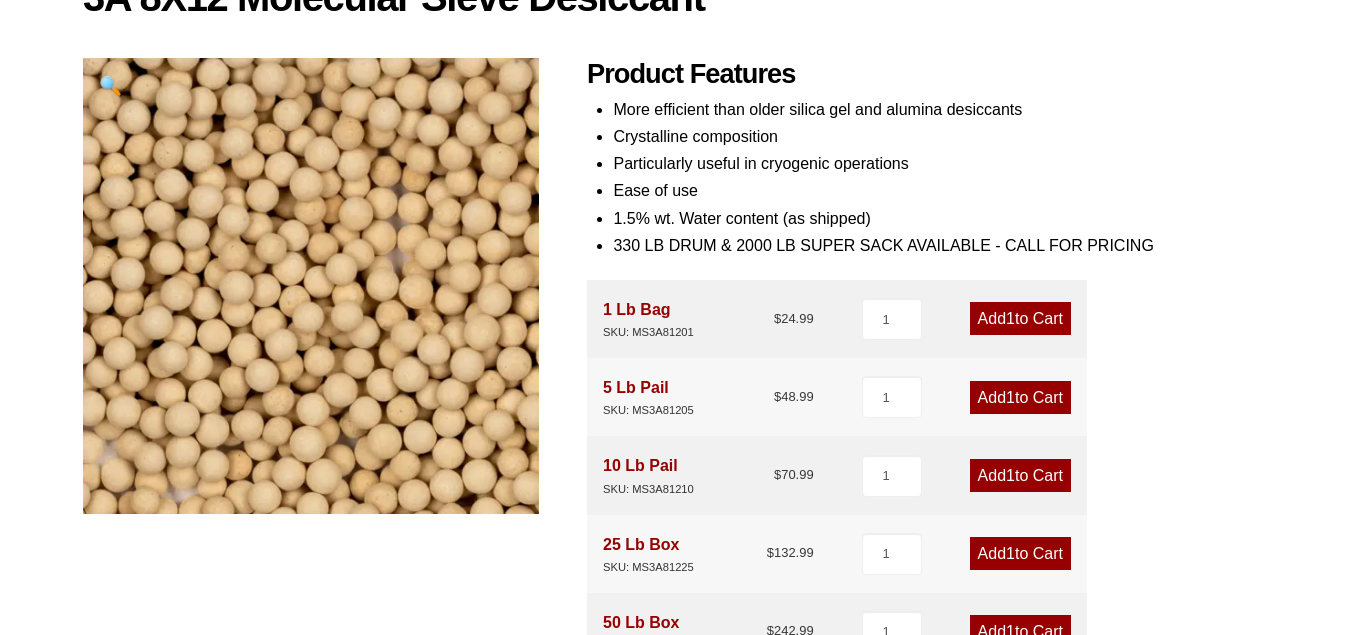 click on "Add  1  to Cart" at bounding box center [1020, 397] 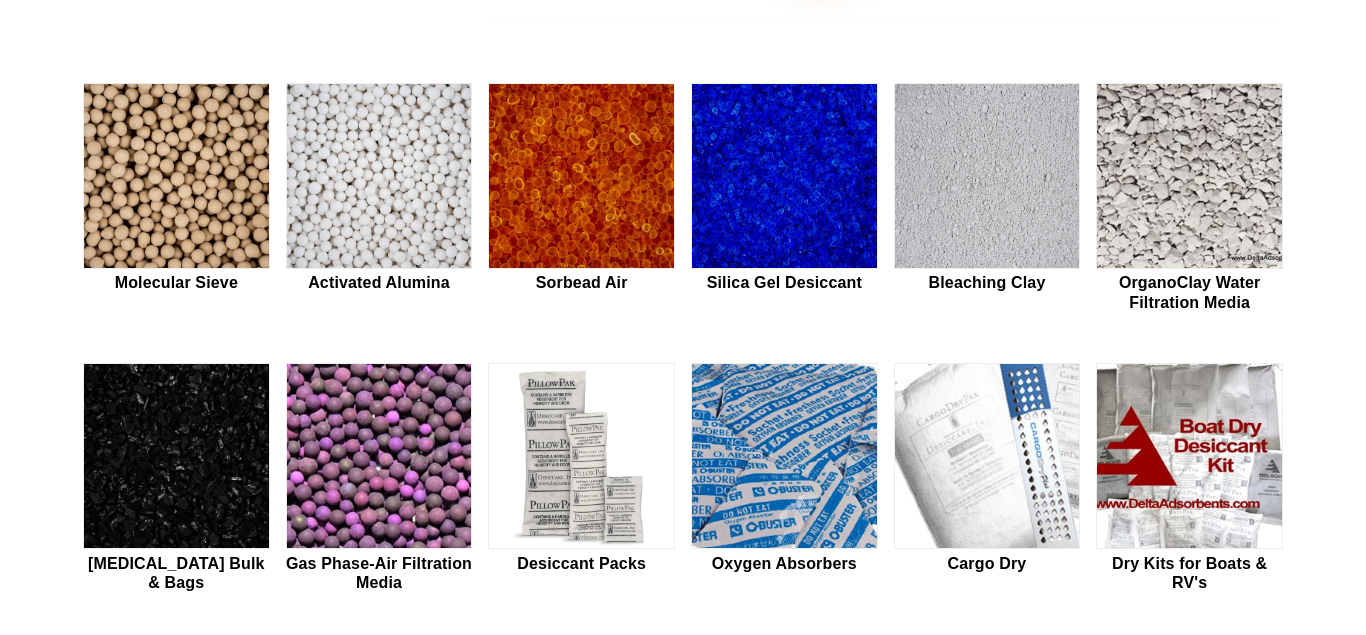 scroll, scrollTop: 537, scrollLeft: 0, axis: vertical 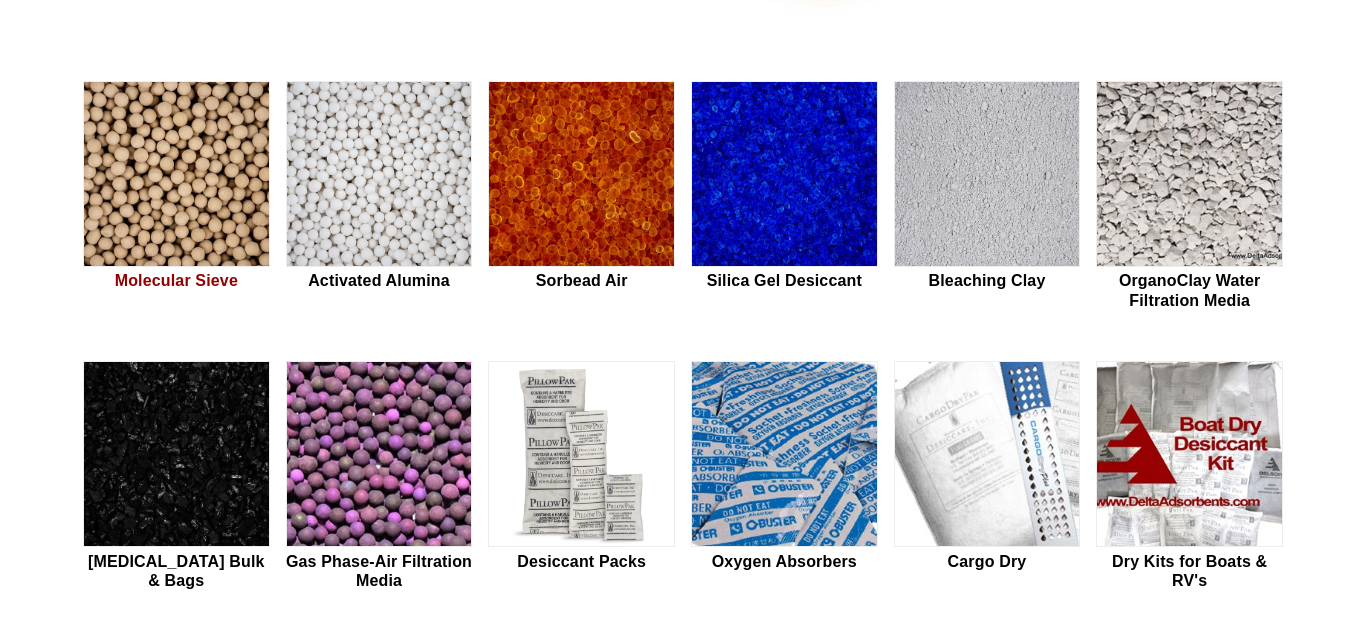 click on "Molecular Sieve" at bounding box center (176, 280) 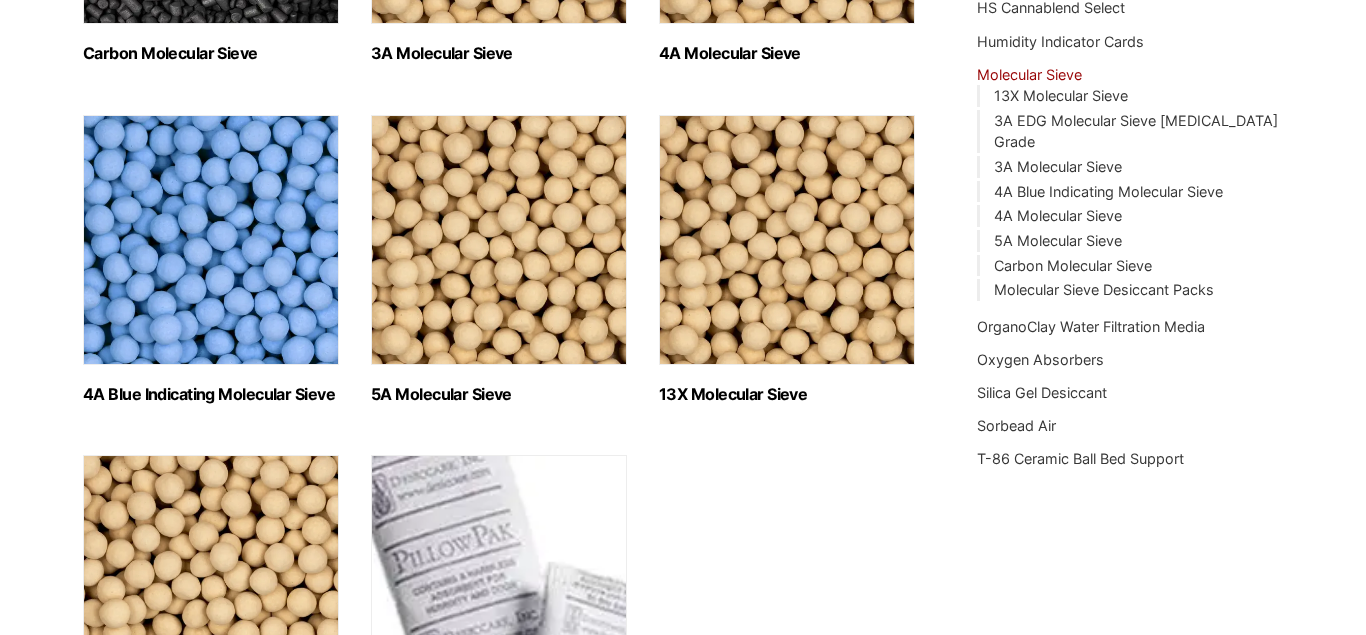 scroll, scrollTop: 562, scrollLeft: 0, axis: vertical 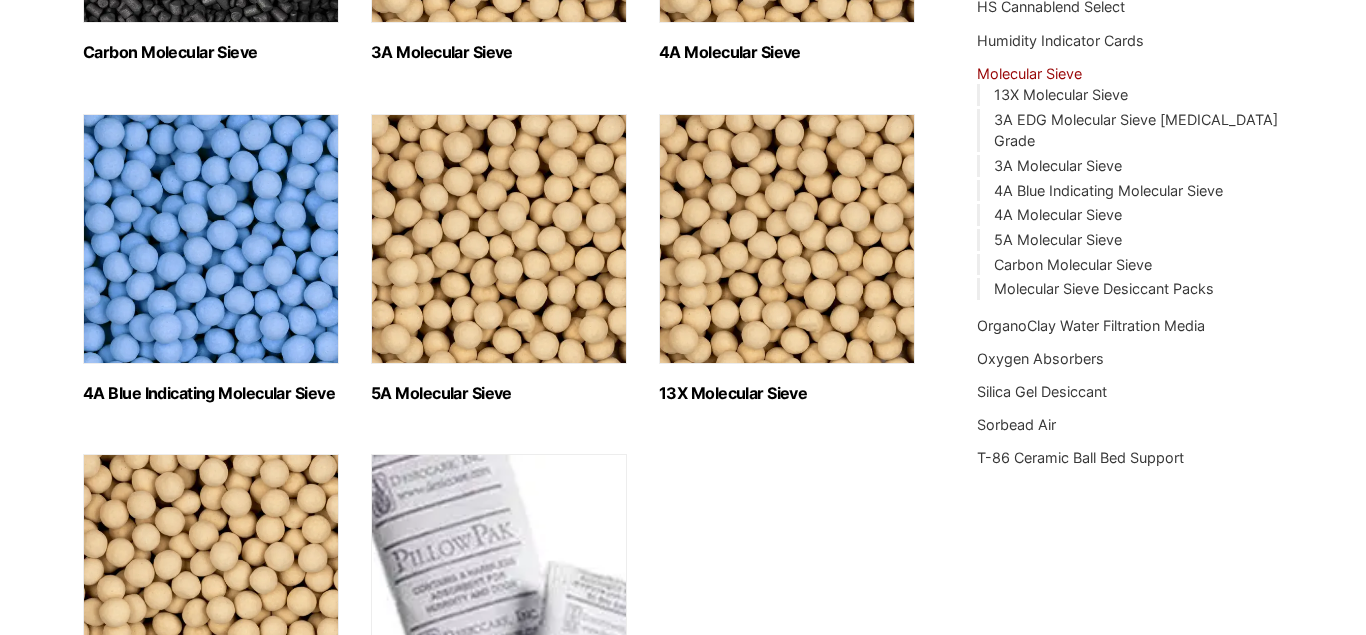 click on "3A Molecular Sieve  (2)" at bounding box center (499, 52) 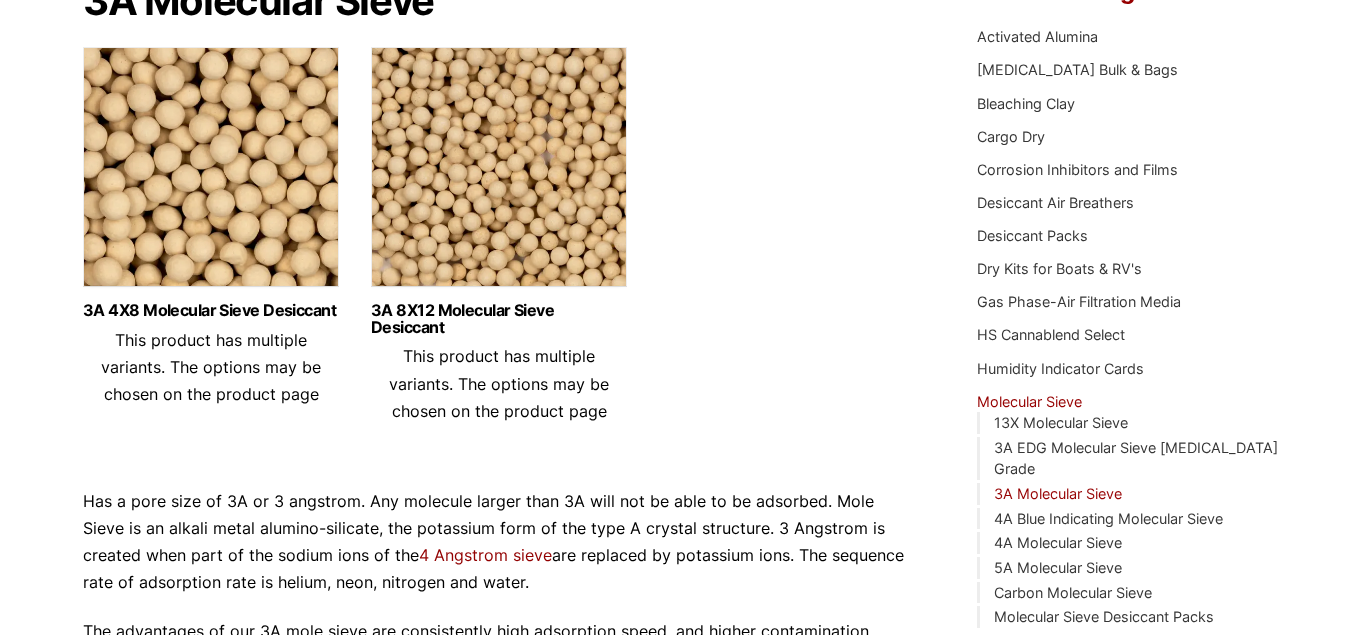 scroll, scrollTop: 235, scrollLeft: 0, axis: vertical 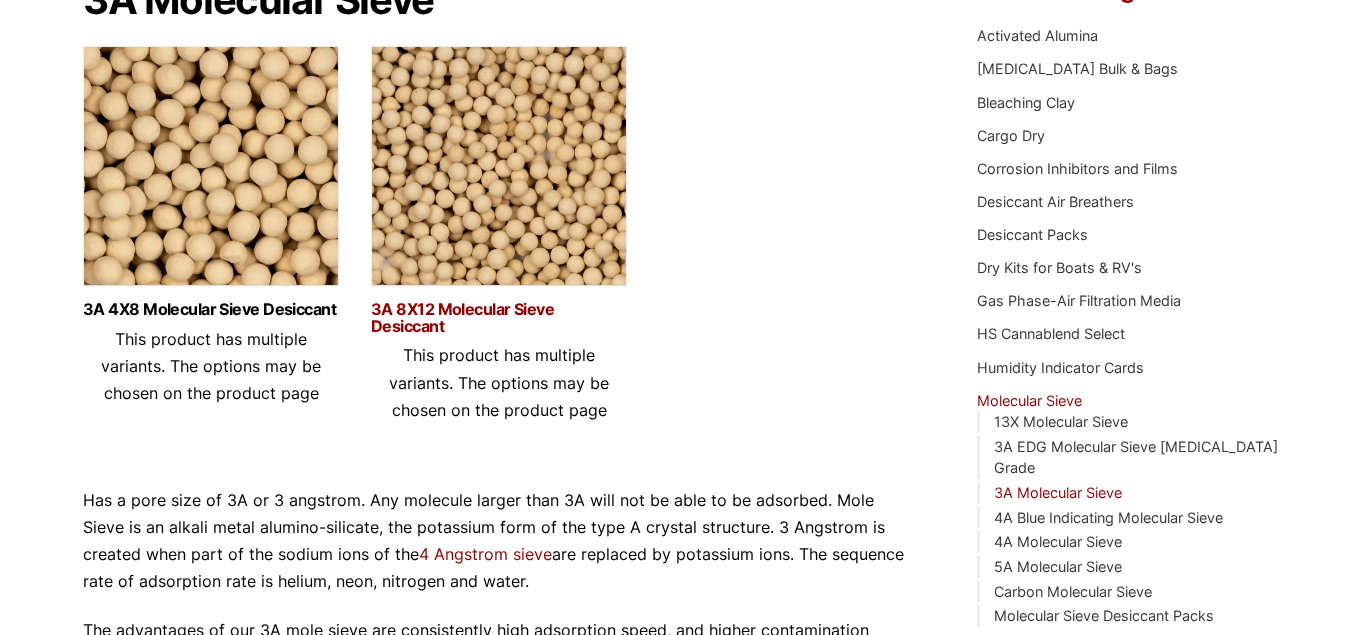 click on "3A 8X12 Molecular Sieve Desiccant" at bounding box center [499, 318] 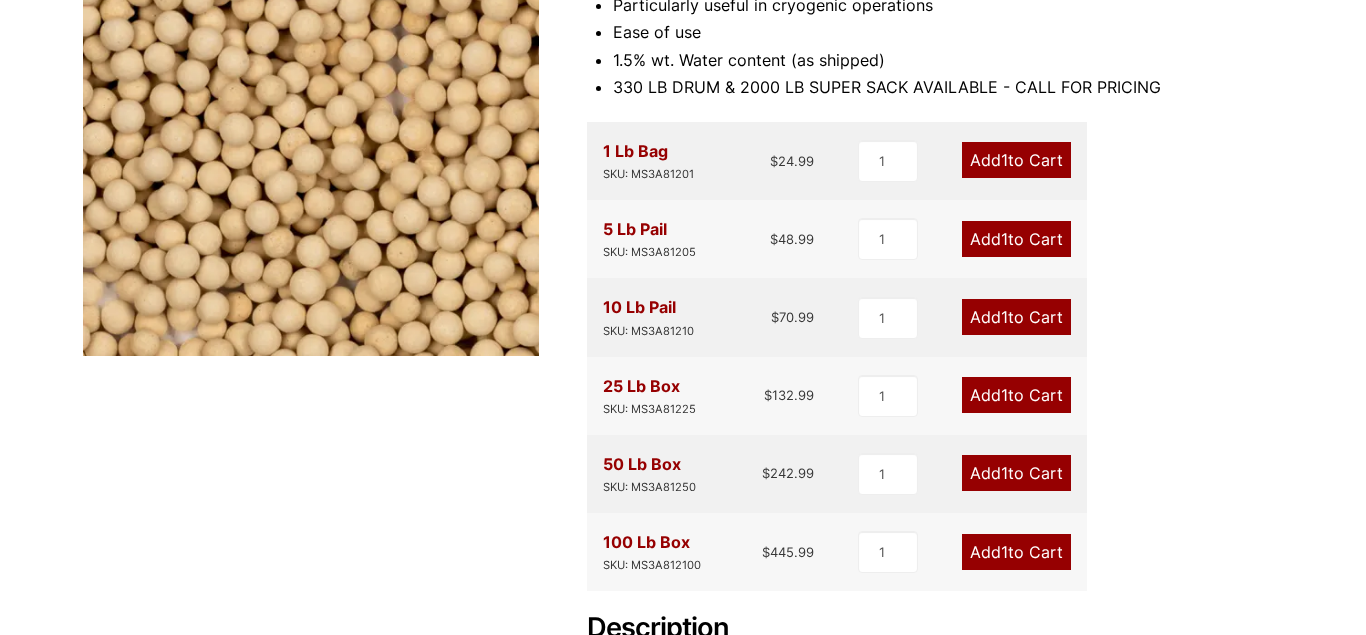 scroll, scrollTop: 398, scrollLeft: 0, axis: vertical 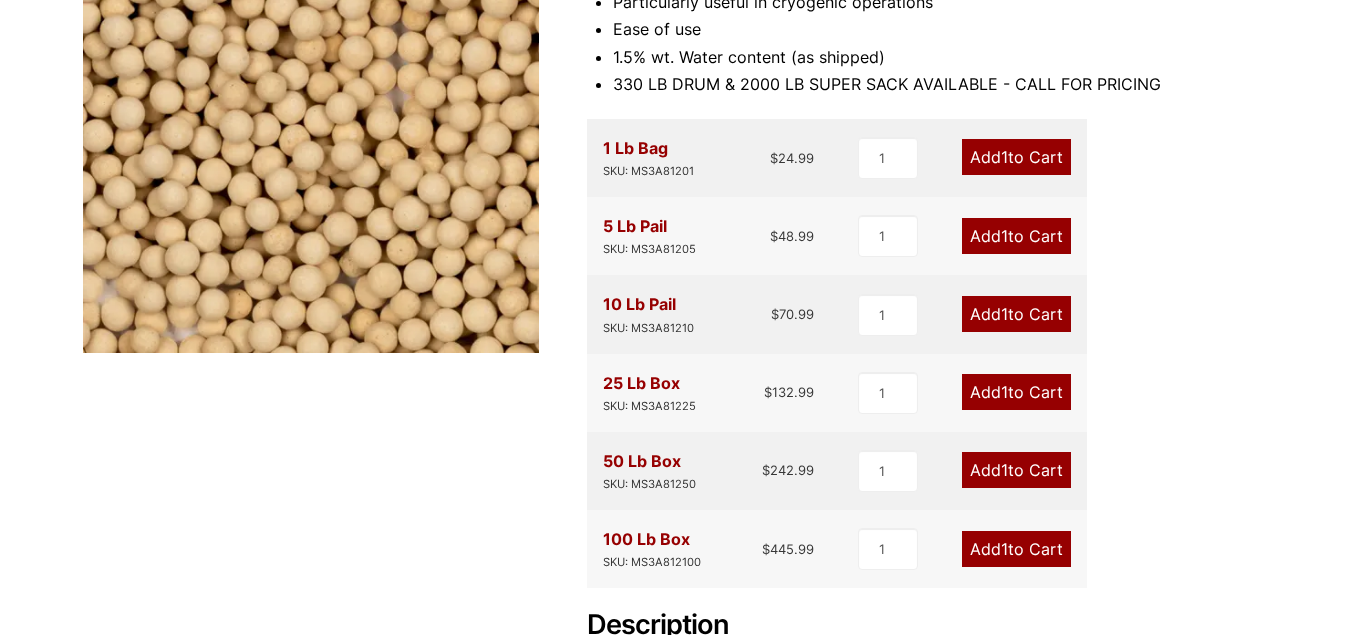 click on "Add  1  to Cart" at bounding box center (1016, 236) 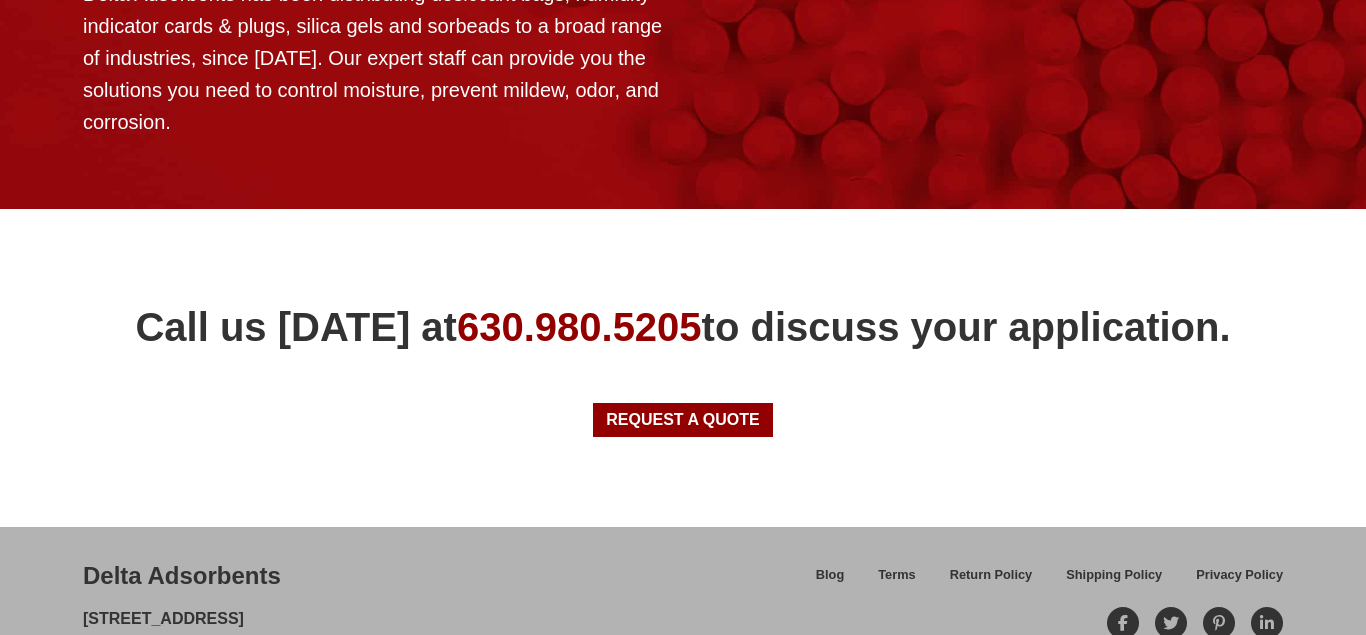 scroll, scrollTop: 1764, scrollLeft: 0, axis: vertical 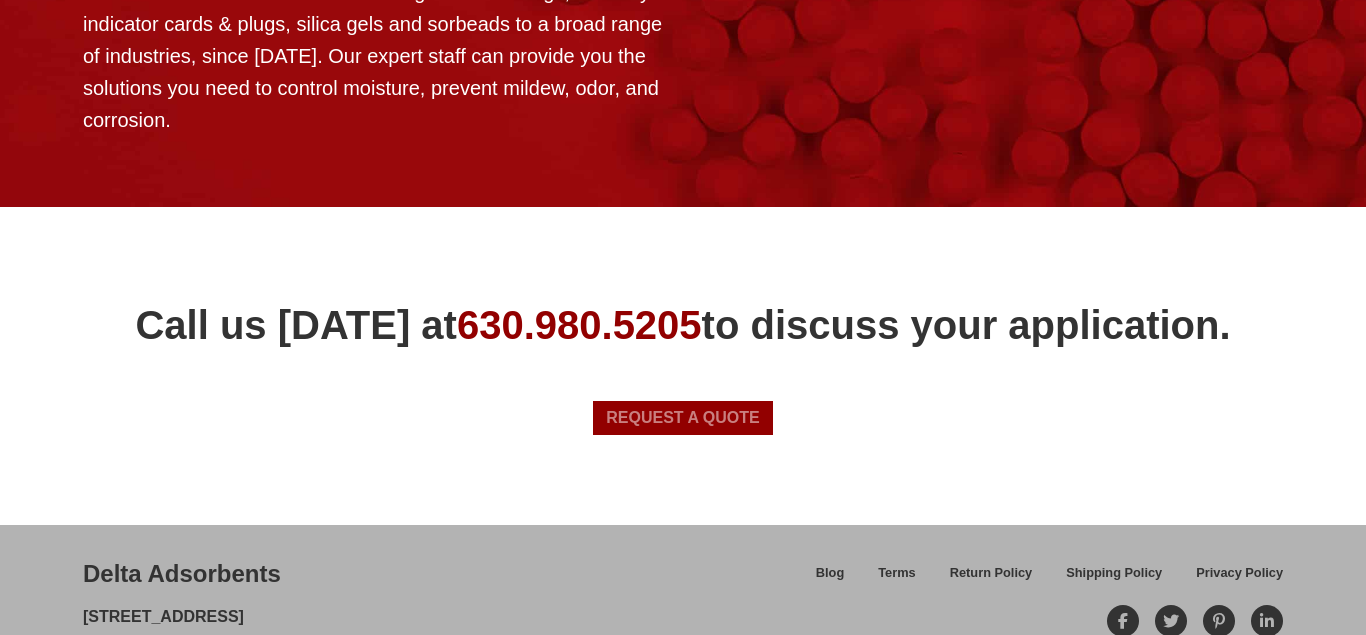 click on "Request a Quote" at bounding box center [683, 418] 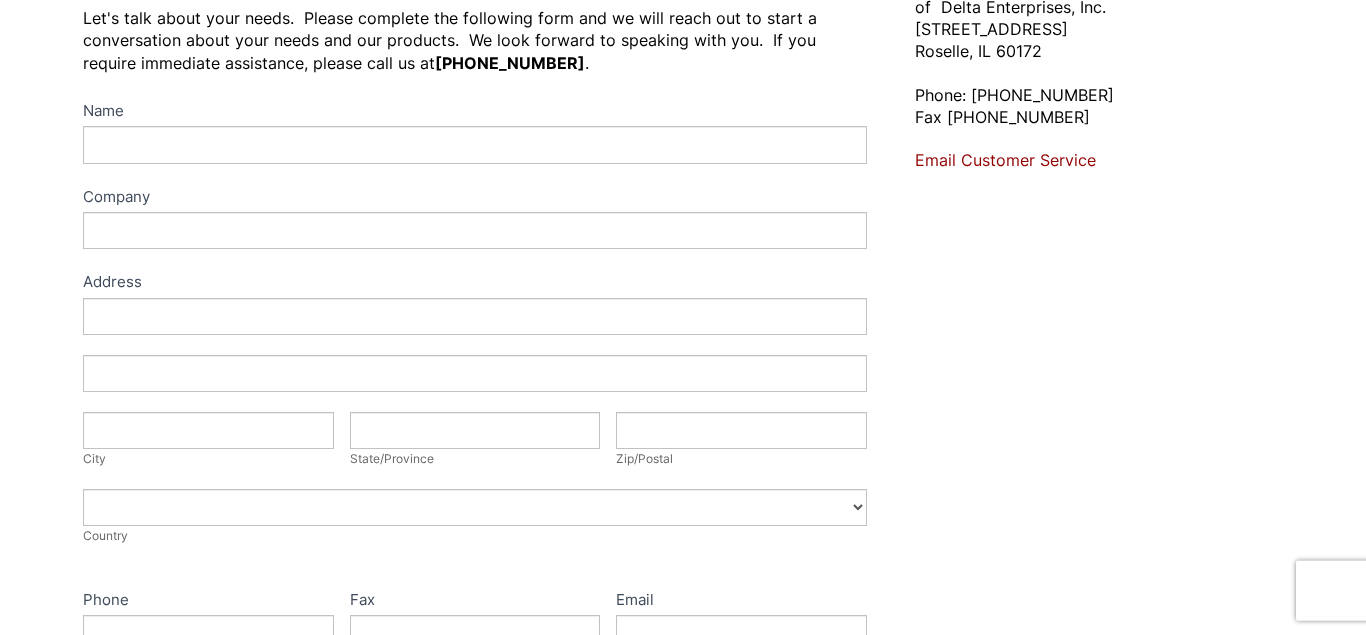 scroll, scrollTop: 0, scrollLeft: 0, axis: both 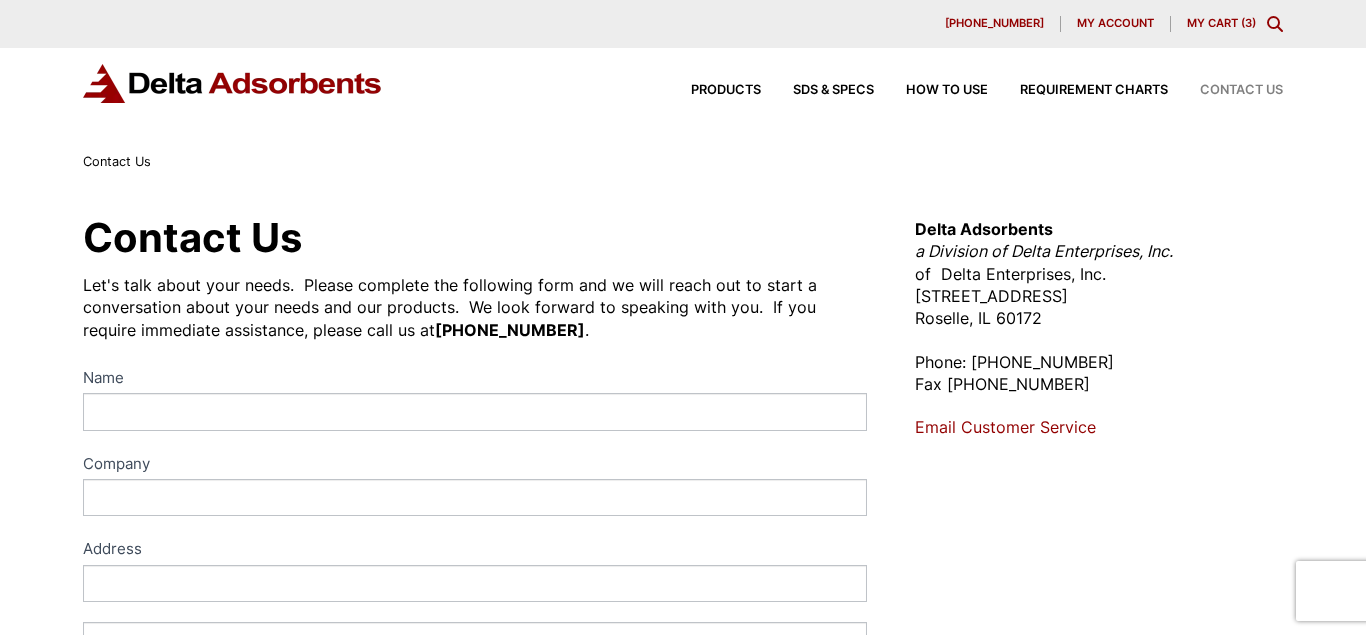 click on "My Cart ( 3 )" at bounding box center (1221, 23) 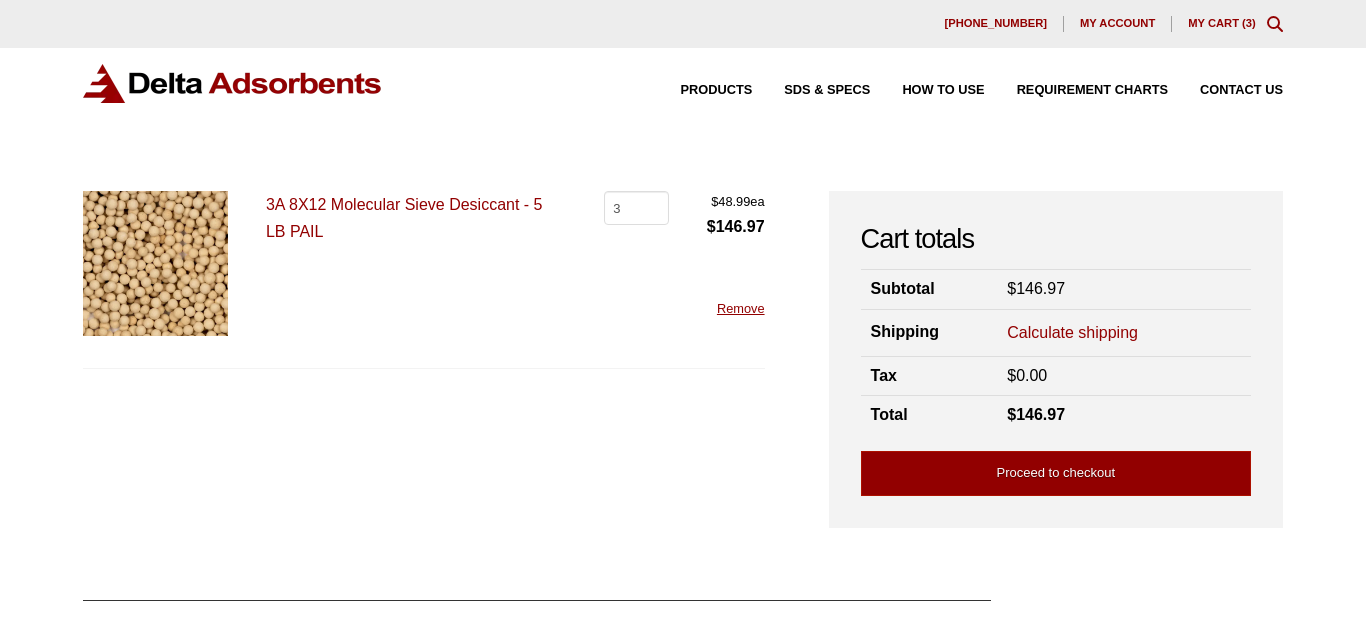 scroll, scrollTop: 0, scrollLeft: 0, axis: both 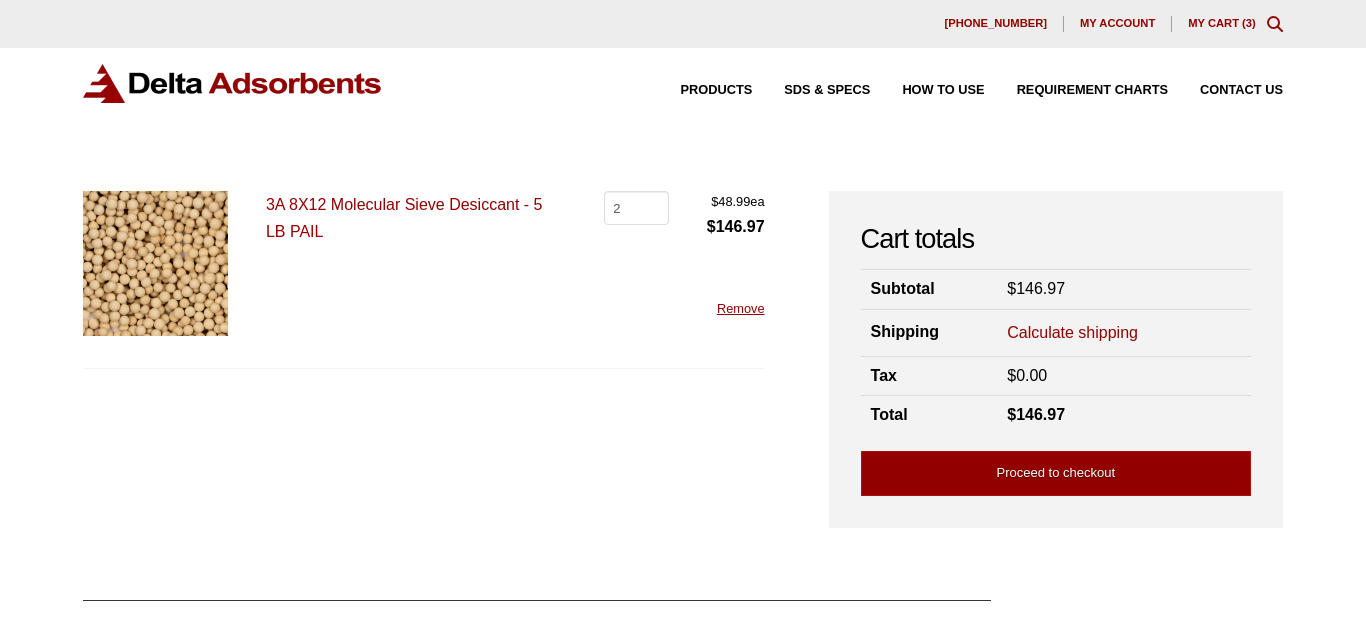 type on "2" 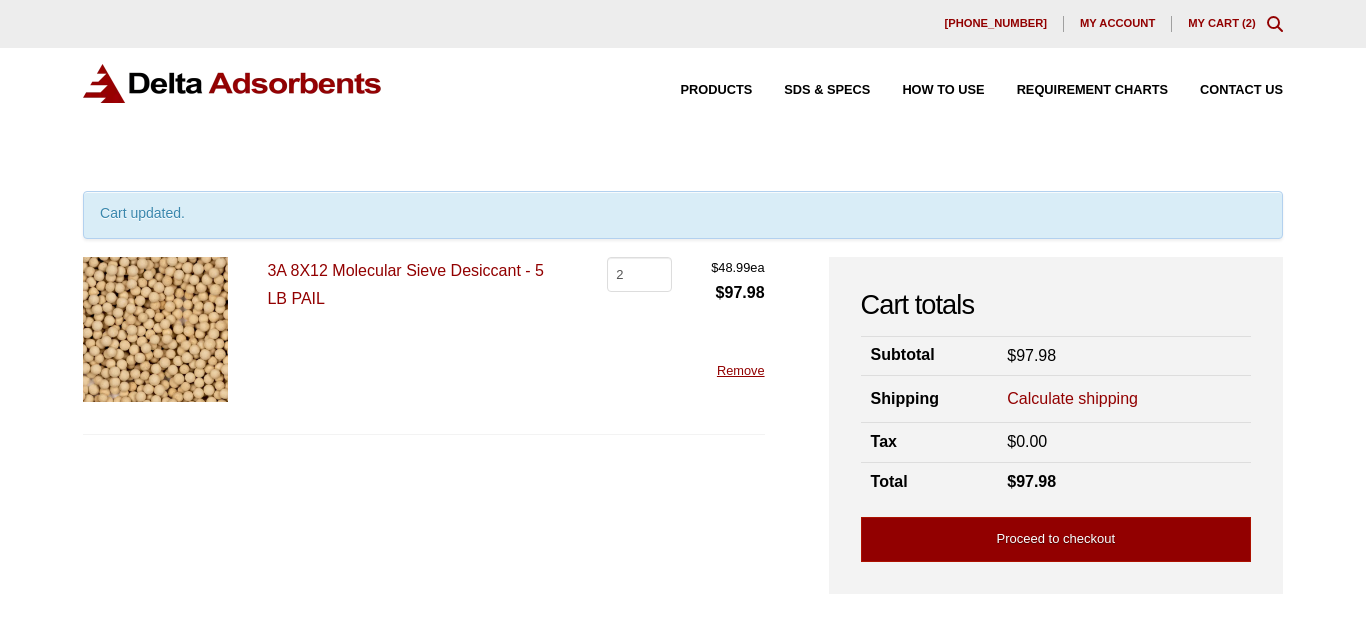 scroll, scrollTop: 0, scrollLeft: 0, axis: both 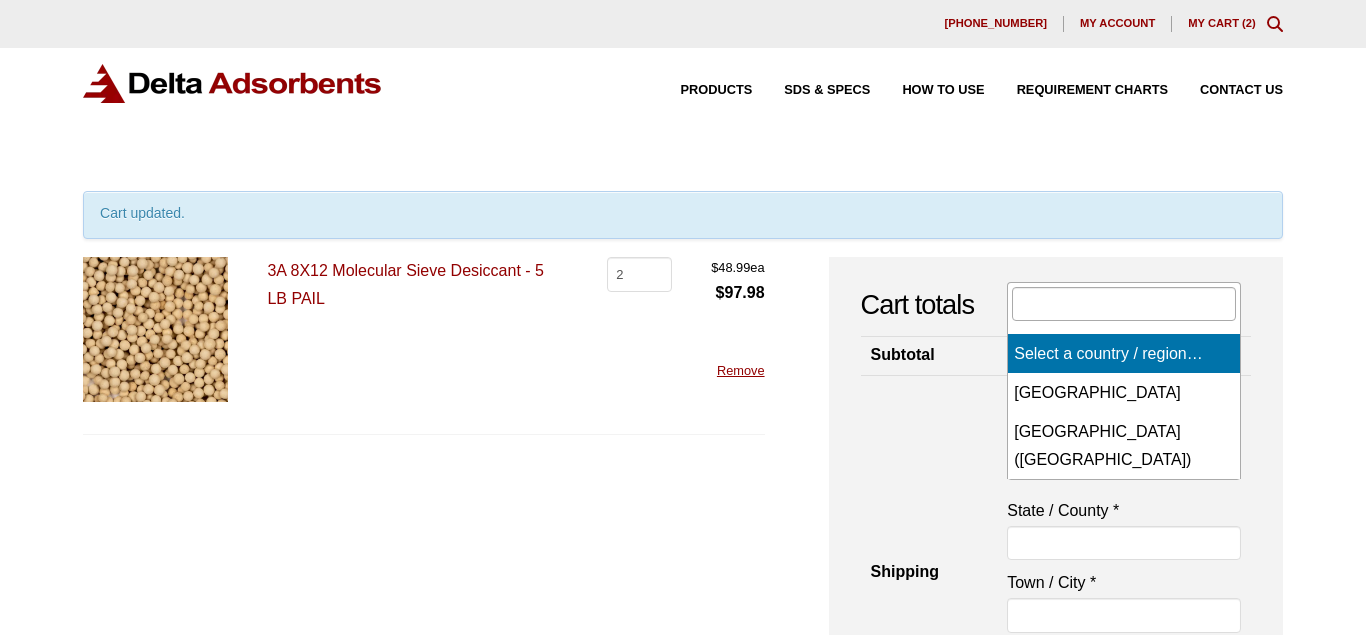 click at bounding box center (1230, 466) 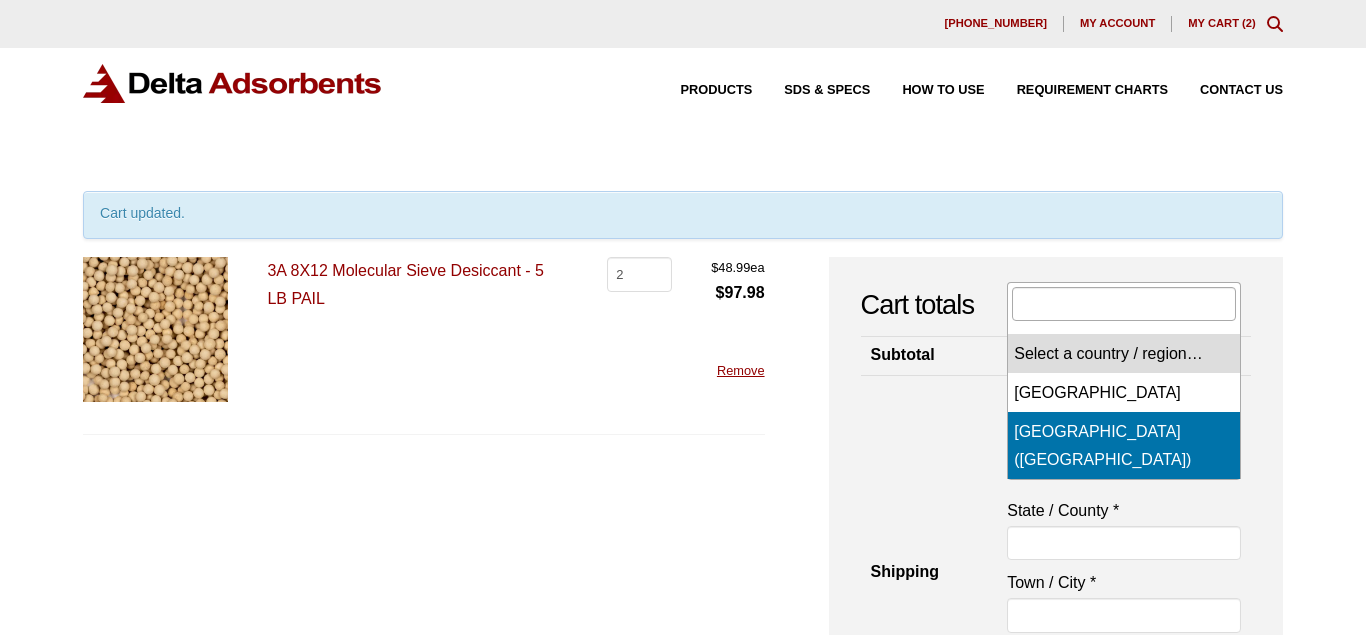 select on "US" 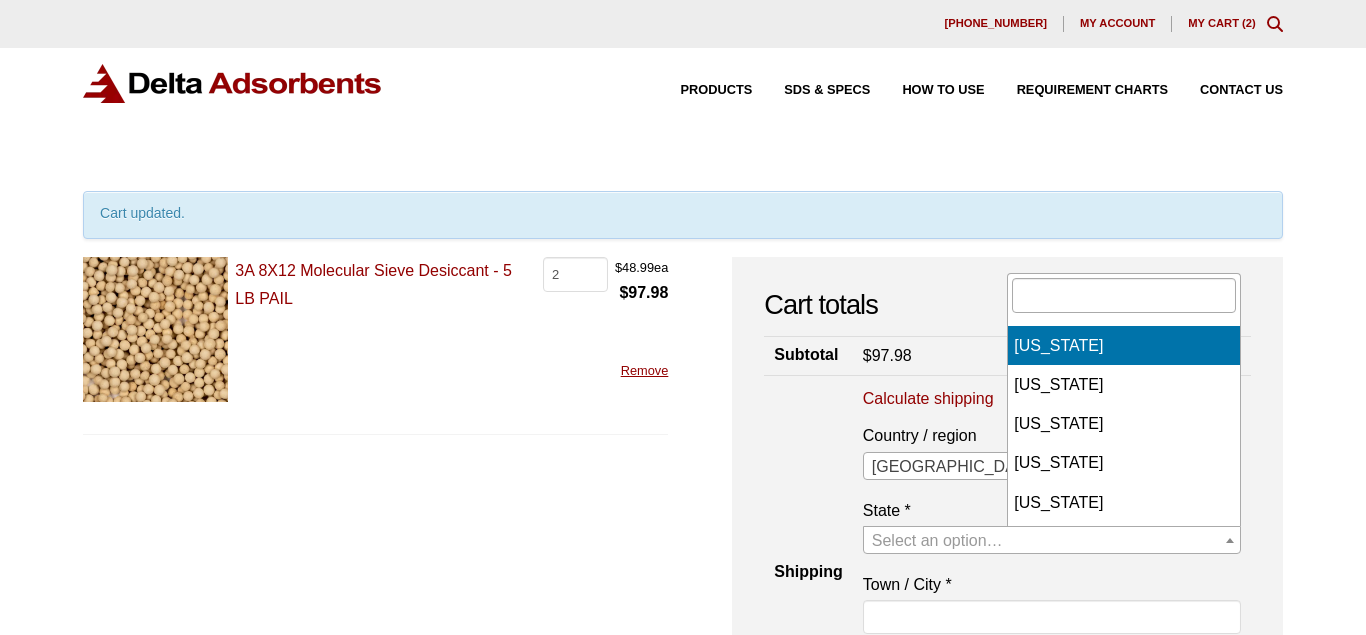 click at bounding box center [1230, 540] 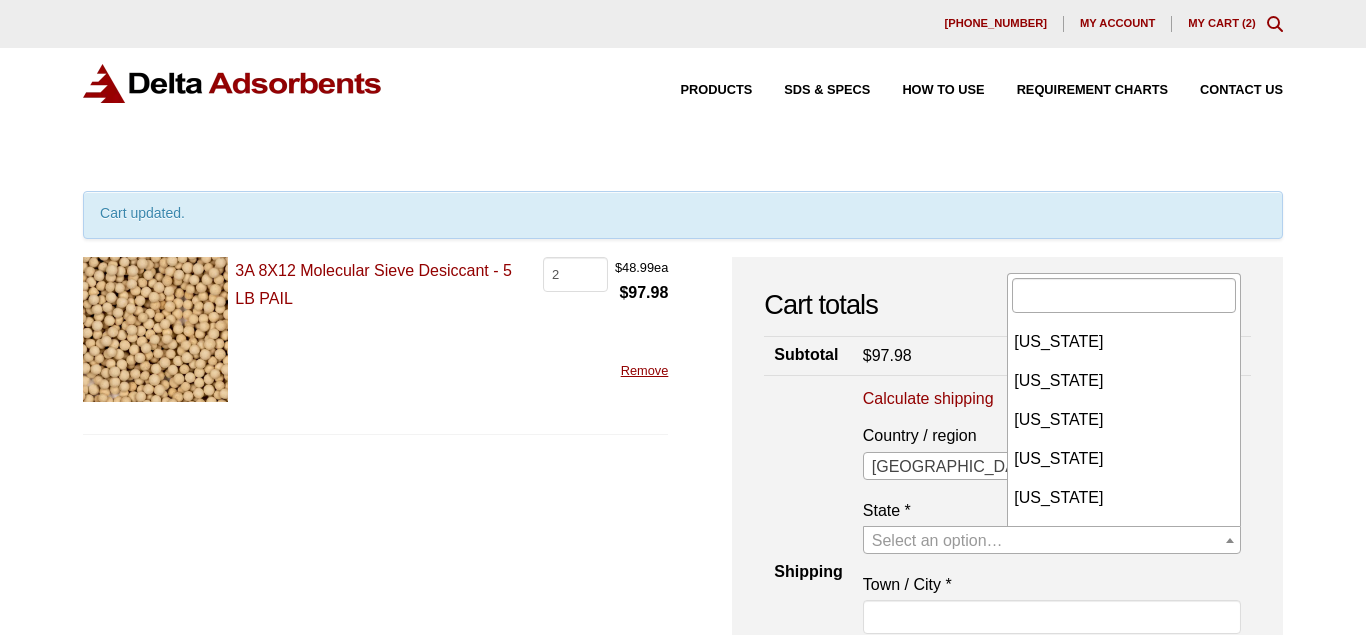 scroll, scrollTop: 829, scrollLeft: 0, axis: vertical 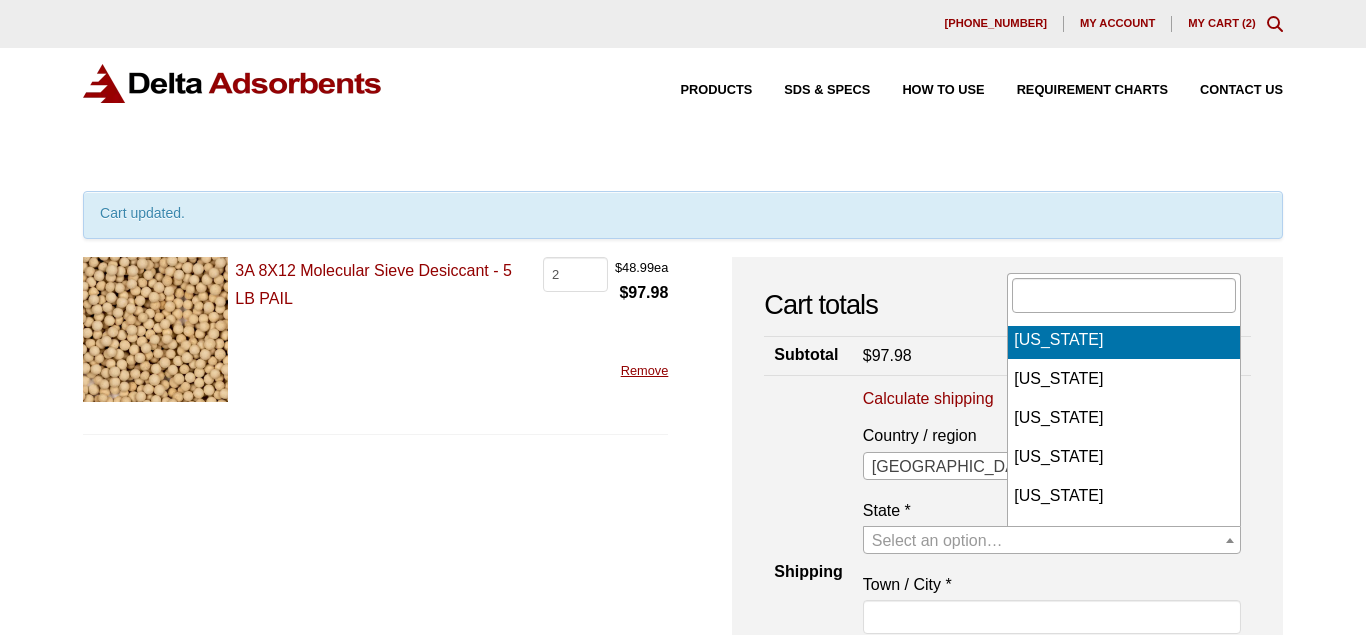 select on "MA" 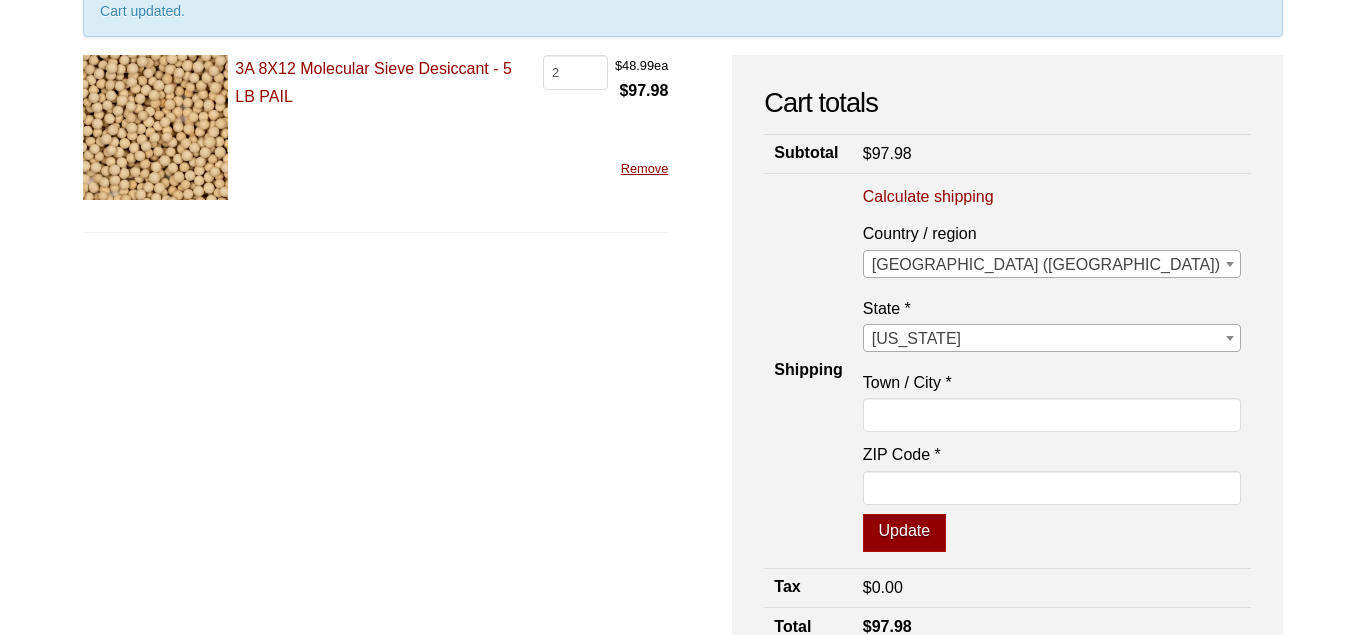 scroll, scrollTop: 206, scrollLeft: 0, axis: vertical 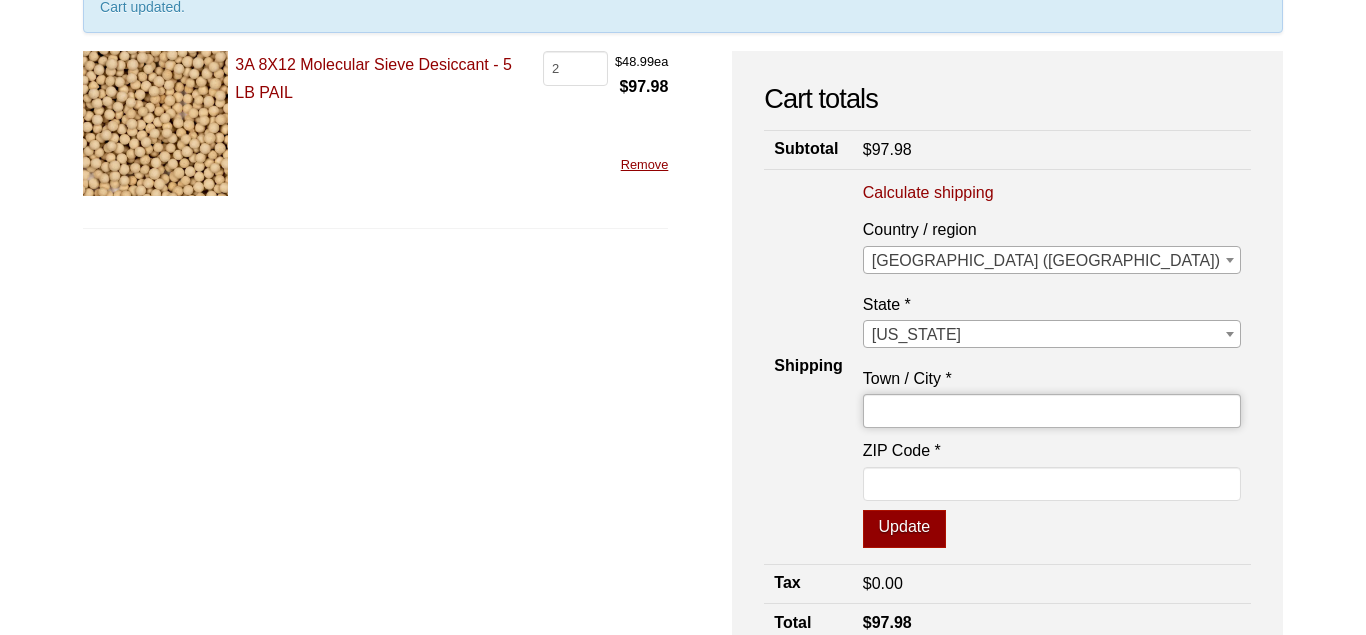 click on "Town / City   *" at bounding box center [1052, 411] 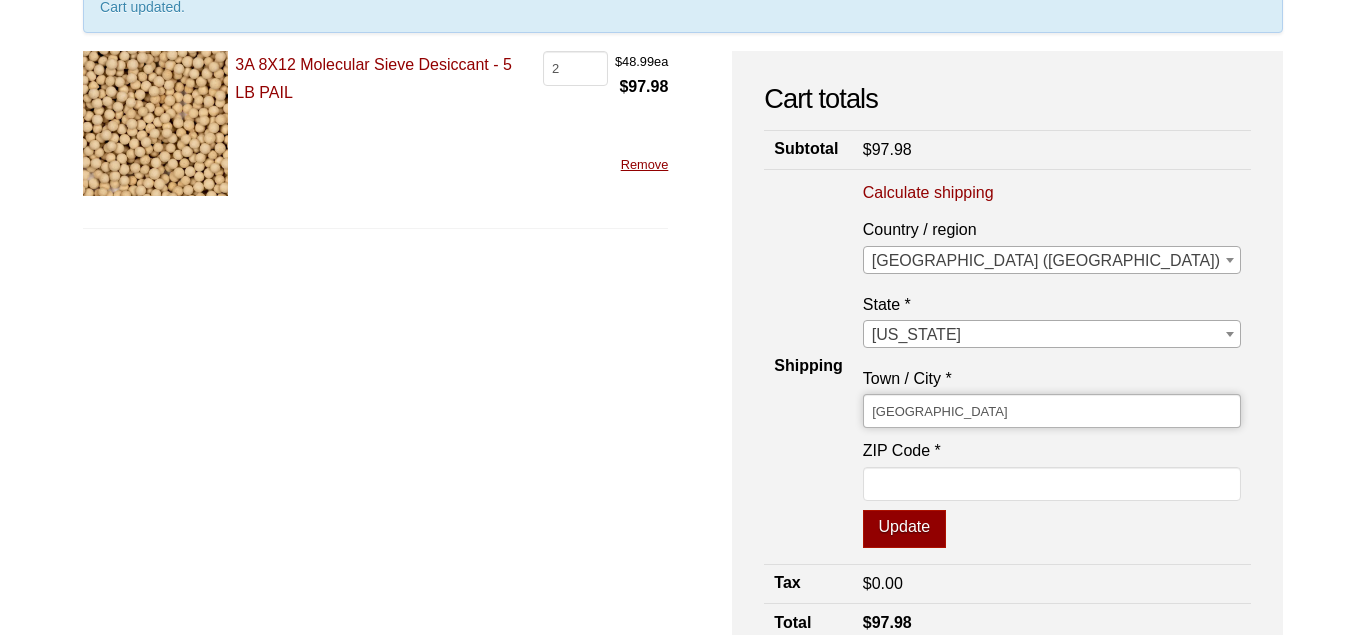 type on "[GEOGRAPHIC_DATA]" 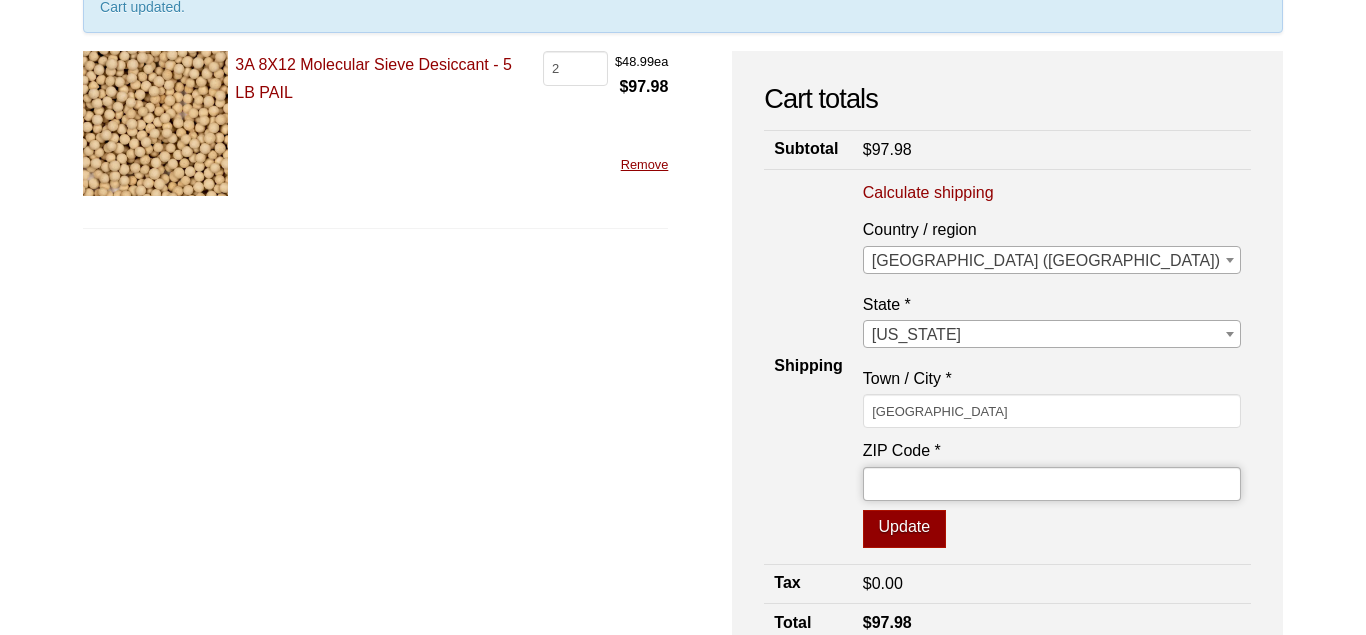 type on "01730" 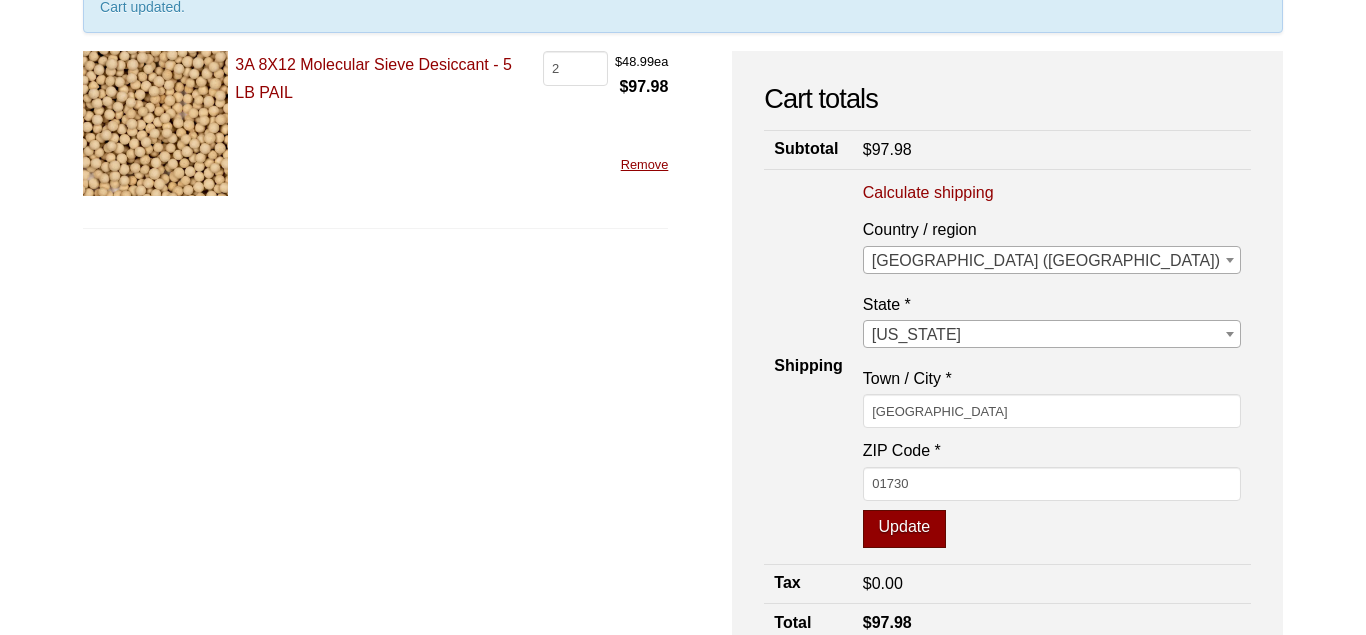 click on "Update" at bounding box center (904, 529) 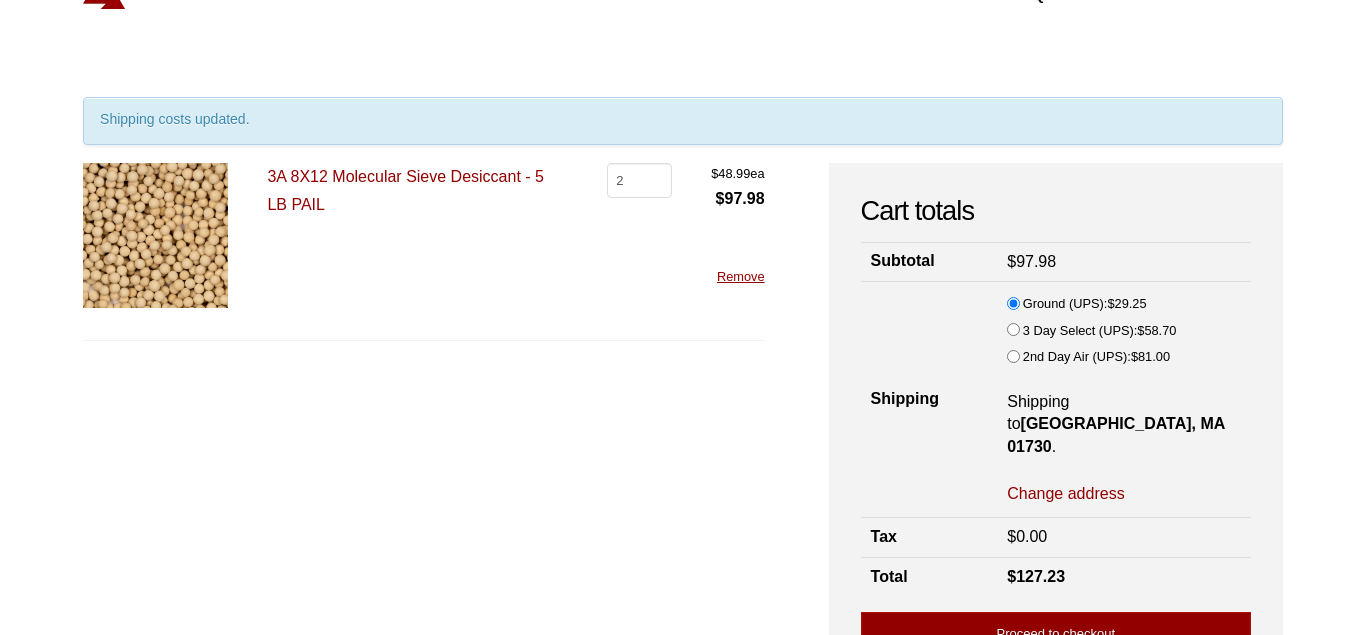 scroll, scrollTop: 93, scrollLeft: 0, axis: vertical 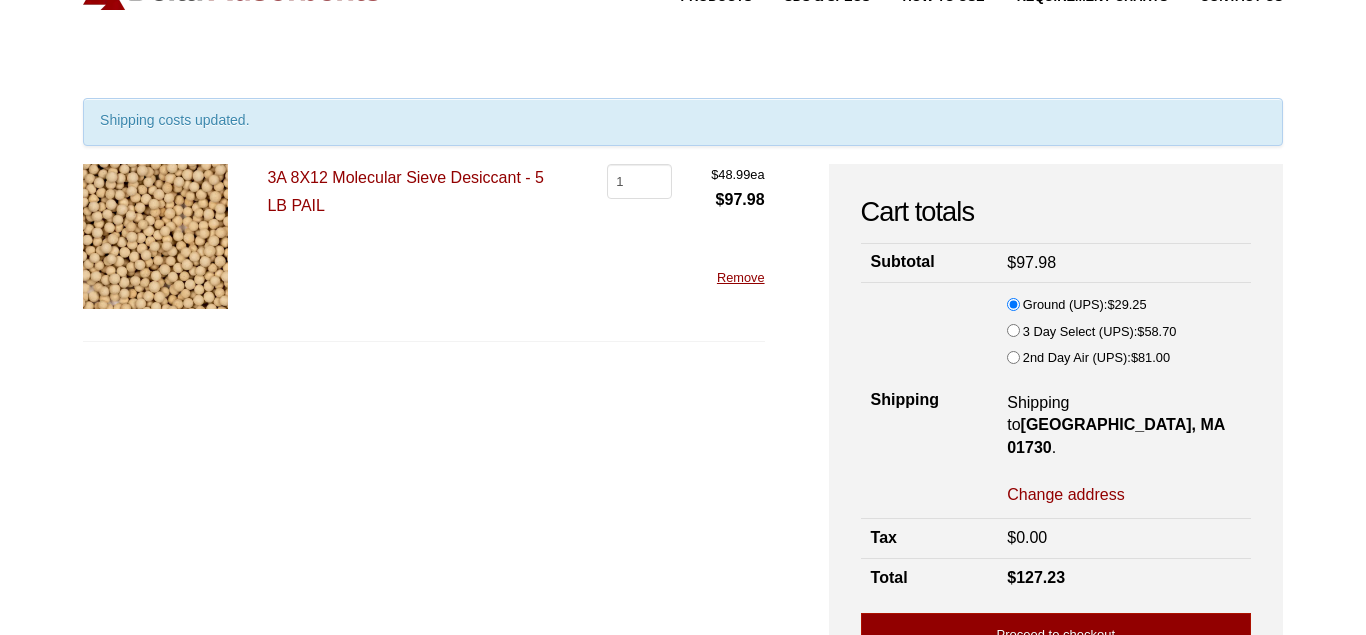 type on "1" 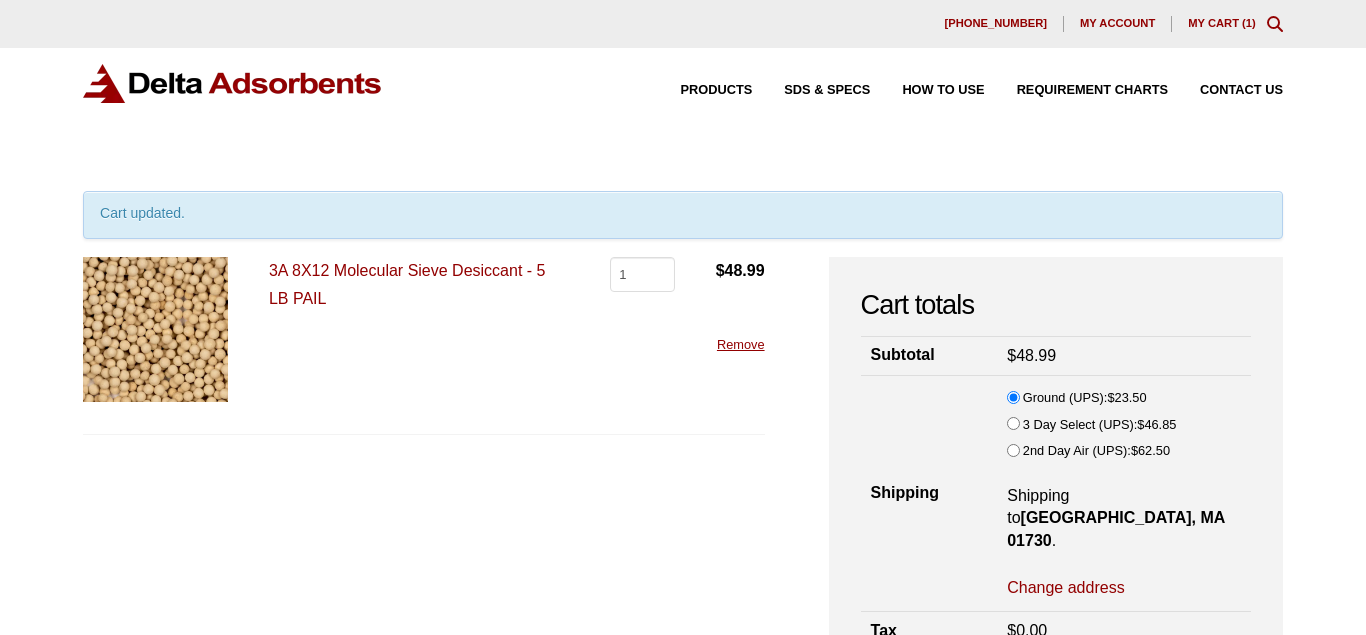 scroll, scrollTop: 0, scrollLeft: 0, axis: both 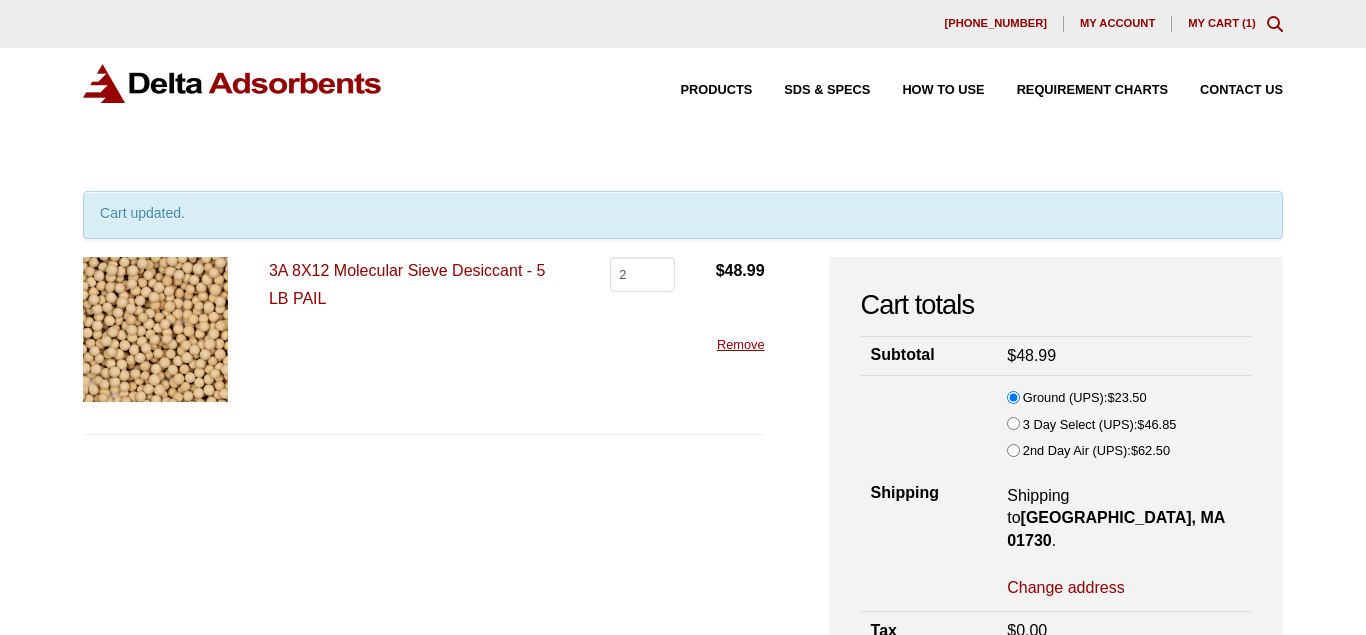 type on "2" 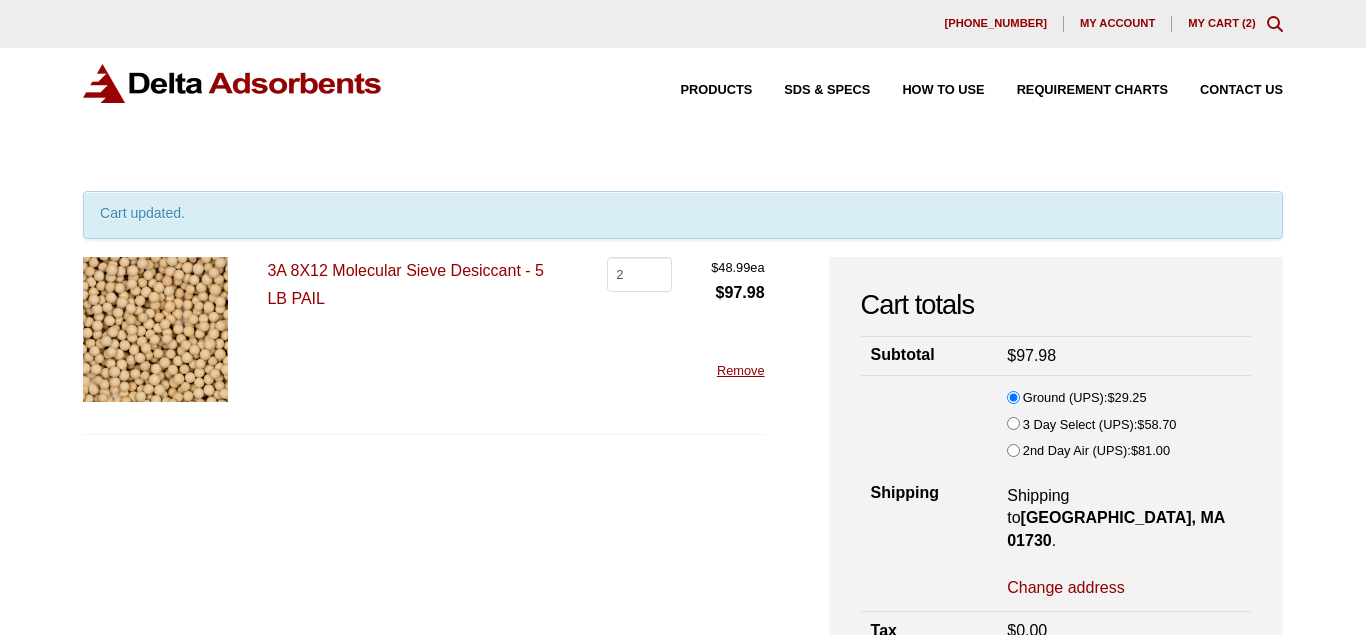 scroll, scrollTop: 0, scrollLeft: 0, axis: both 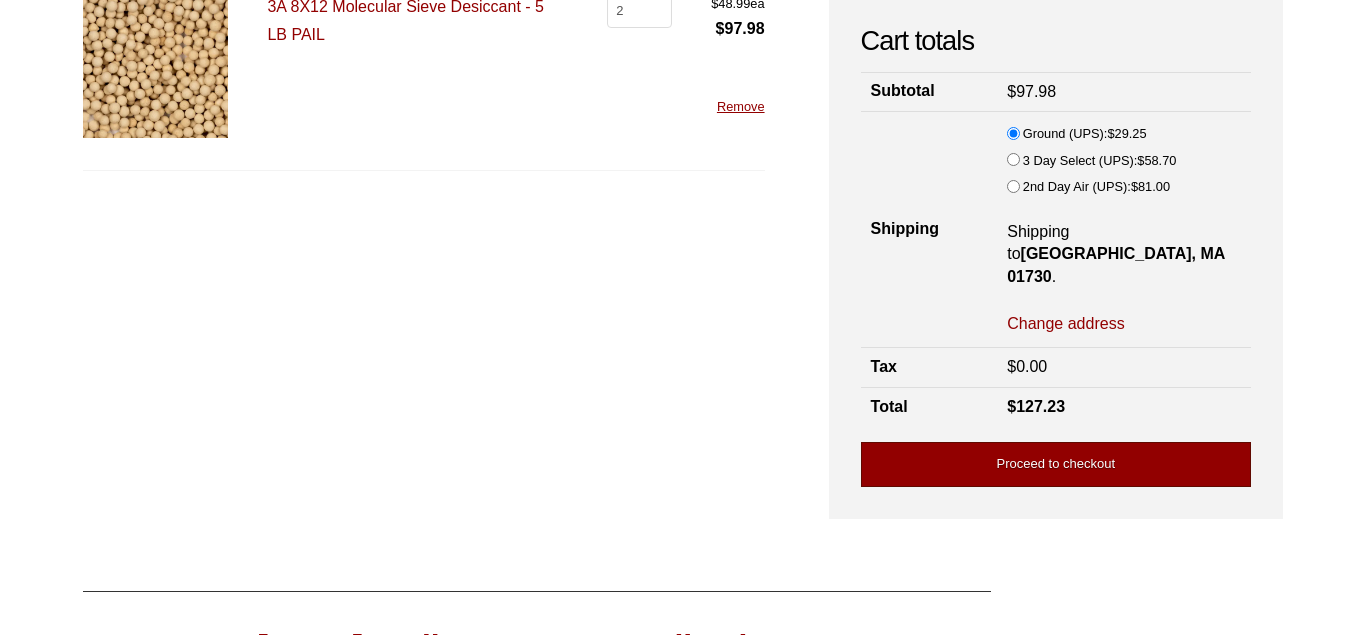 click on "Proceed to checkout" at bounding box center (1056, 464) 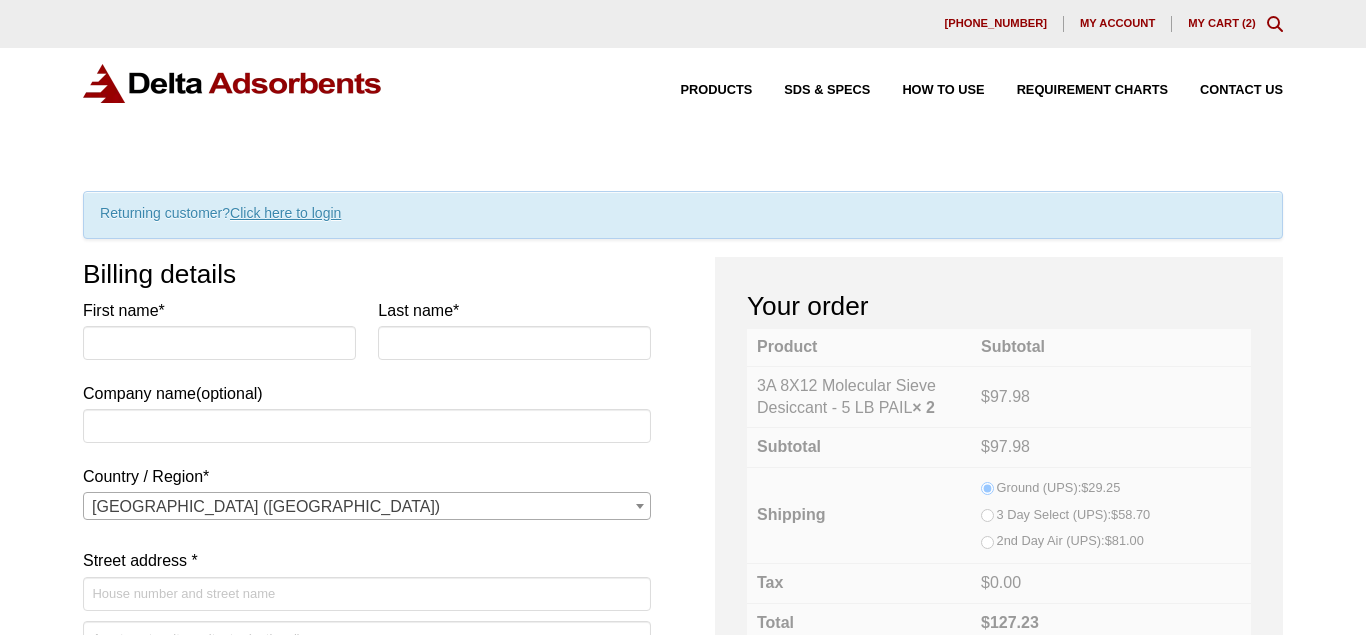 select on "MA" 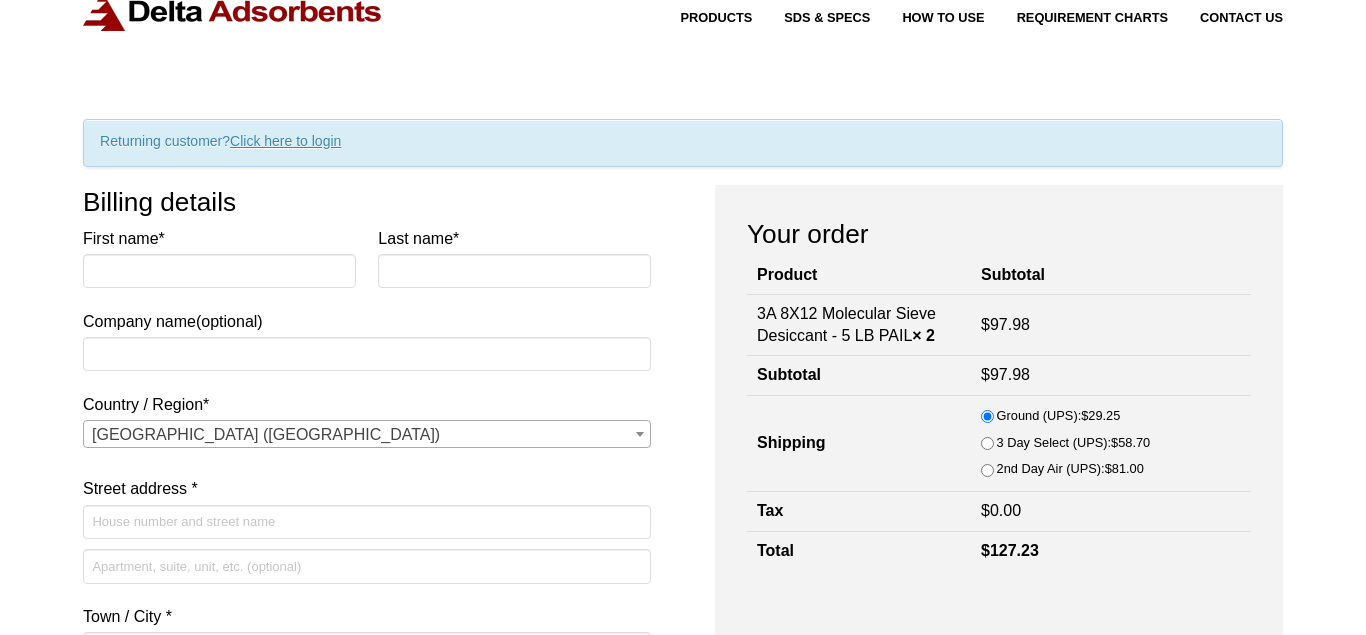 scroll, scrollTop: 0, scrollLeft: 0, axis: both 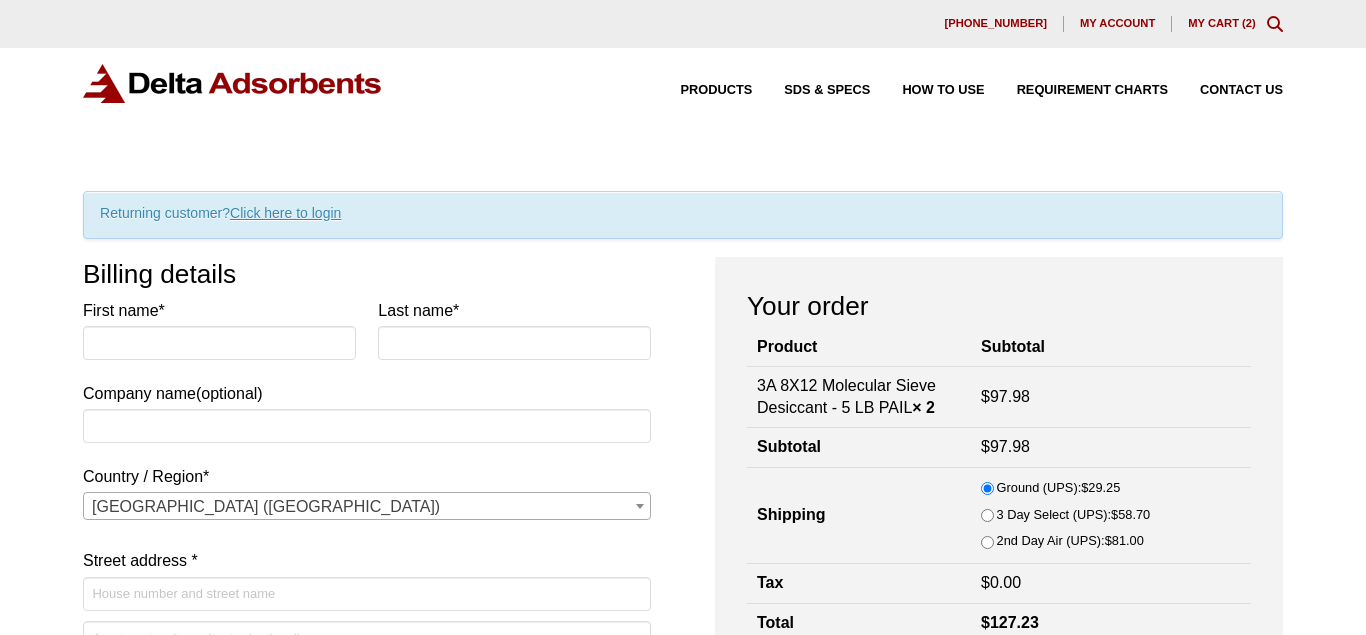 click on "My account" at bounding box center (1117, 23) 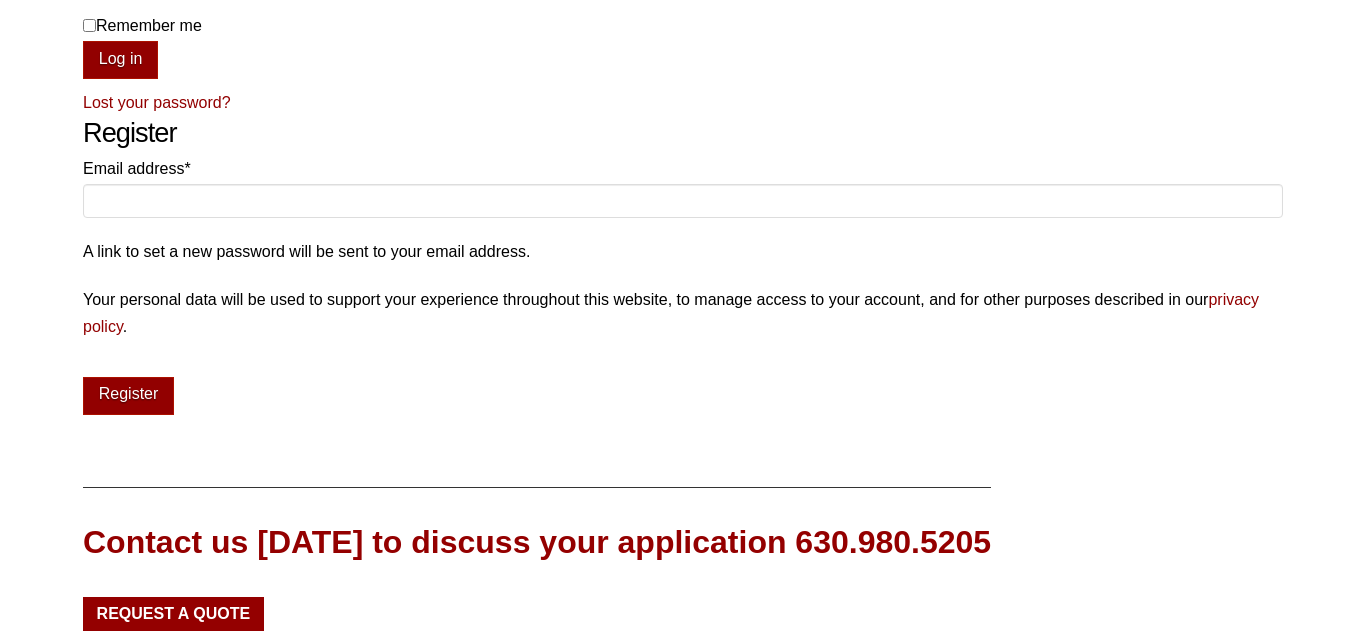 scroll, scrollTop: 412, scrollLeft: 0, axis: vertical 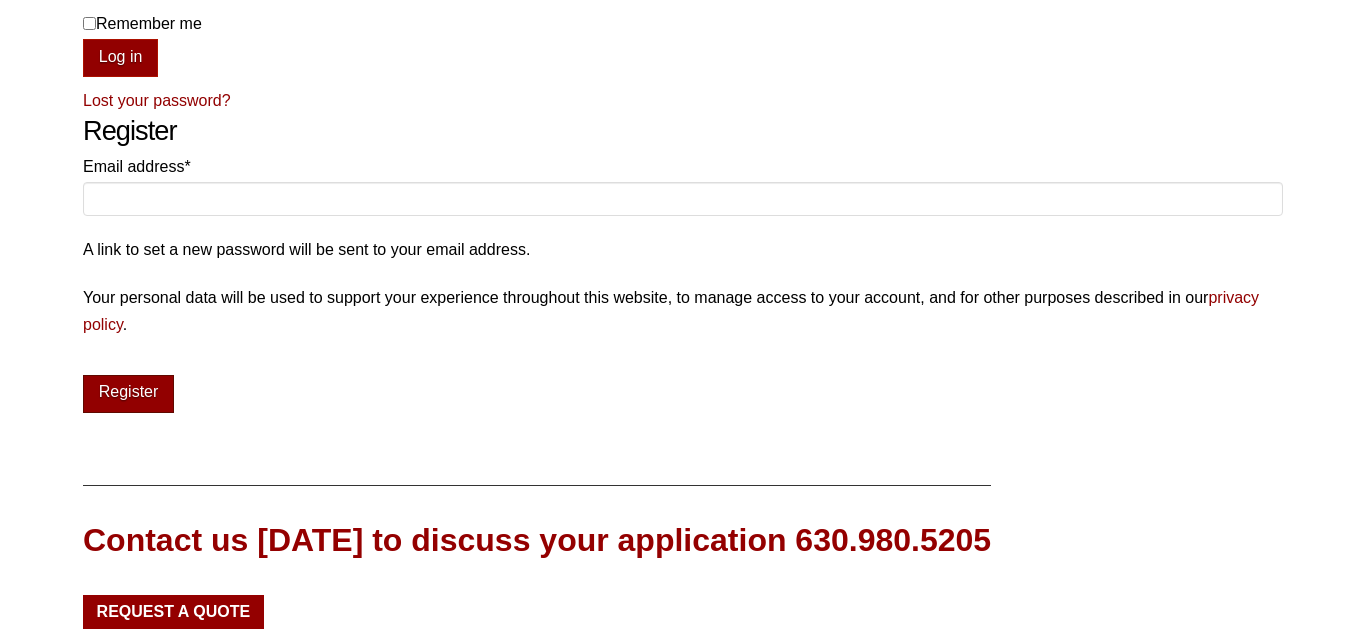 click on "Register" at bounding box center (128, 394) 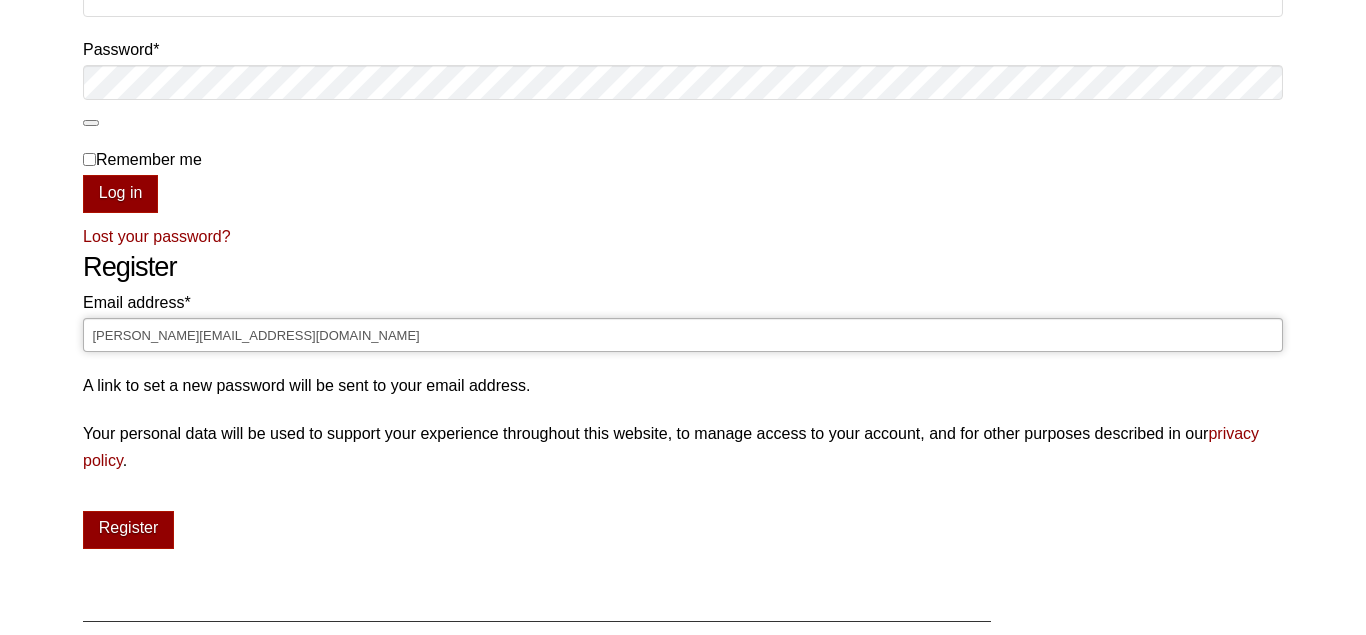 scroll, scrollTop: 278, scrollLeft: 0, axis: vertical 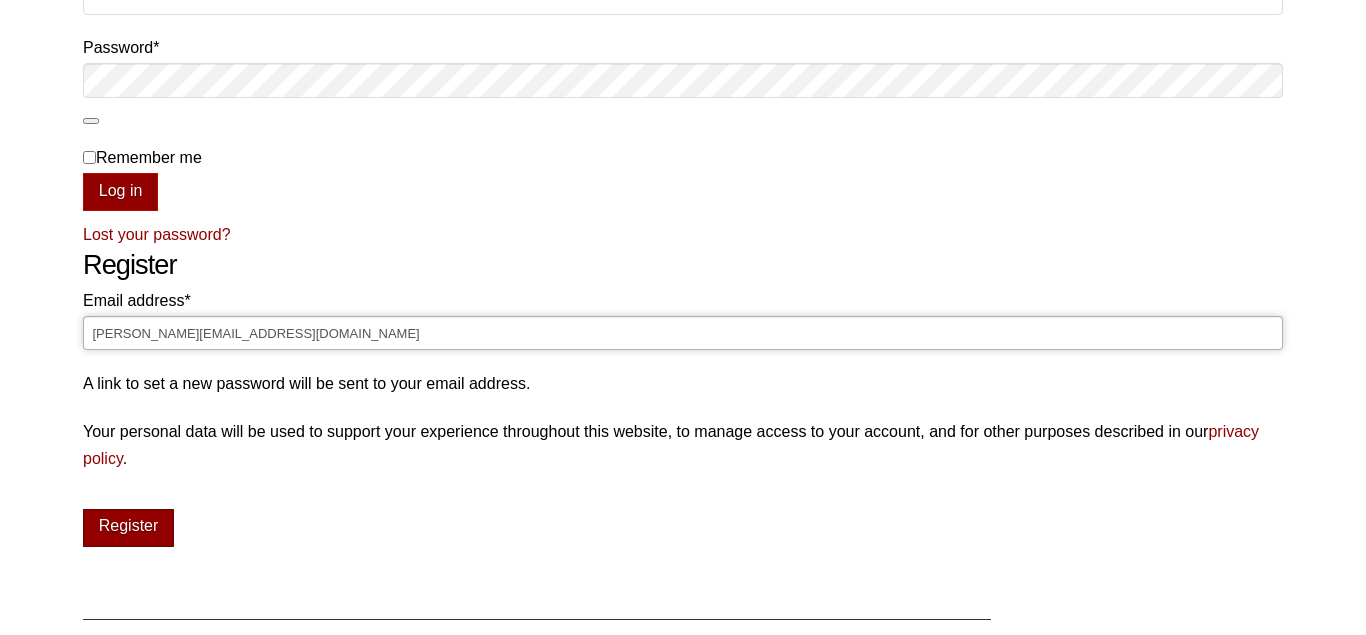type on "[PERSON_NAME][EMAIL_ADDRESS][DOMAIN_NAME]" 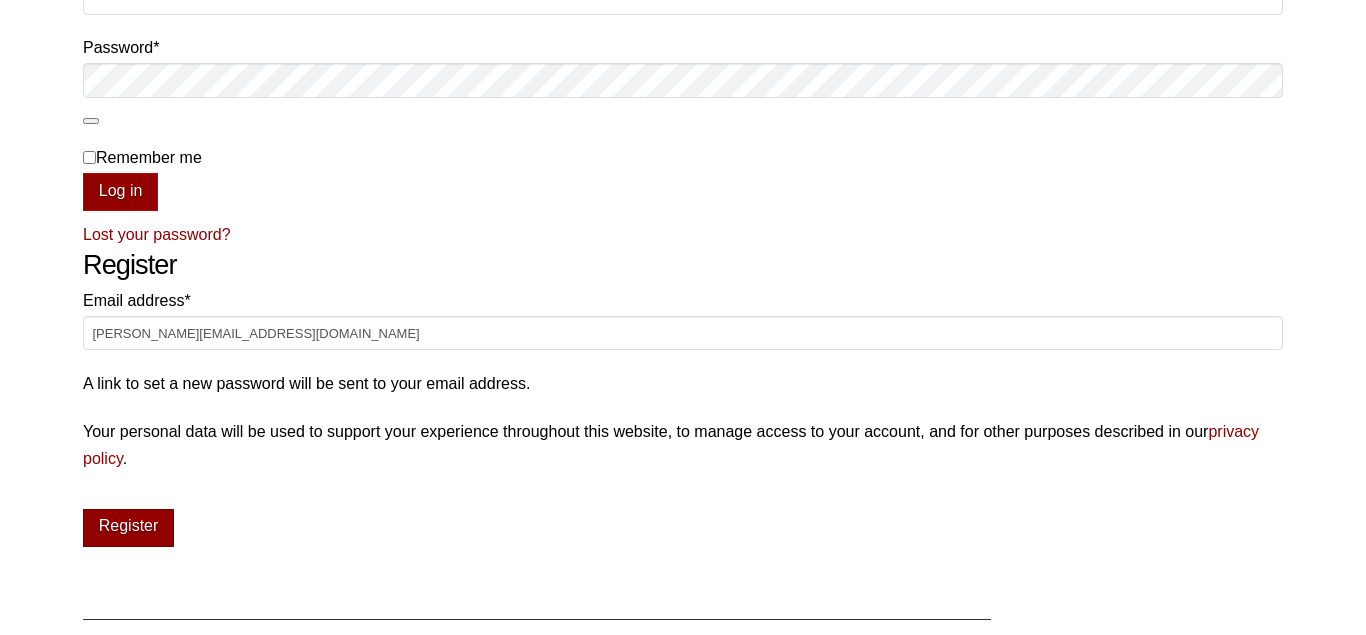 click on "Register" at bounding box center (128, 528) 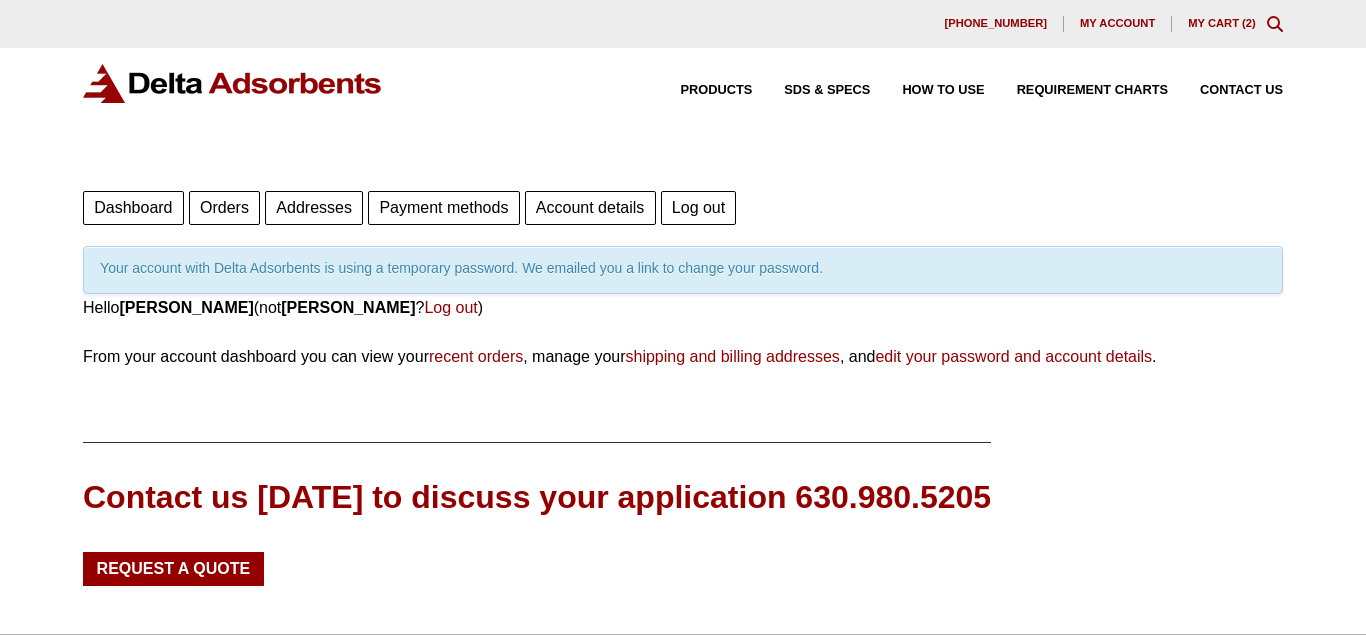 scroll, scrollTop: 0, scrollLeft: 0, axis: both 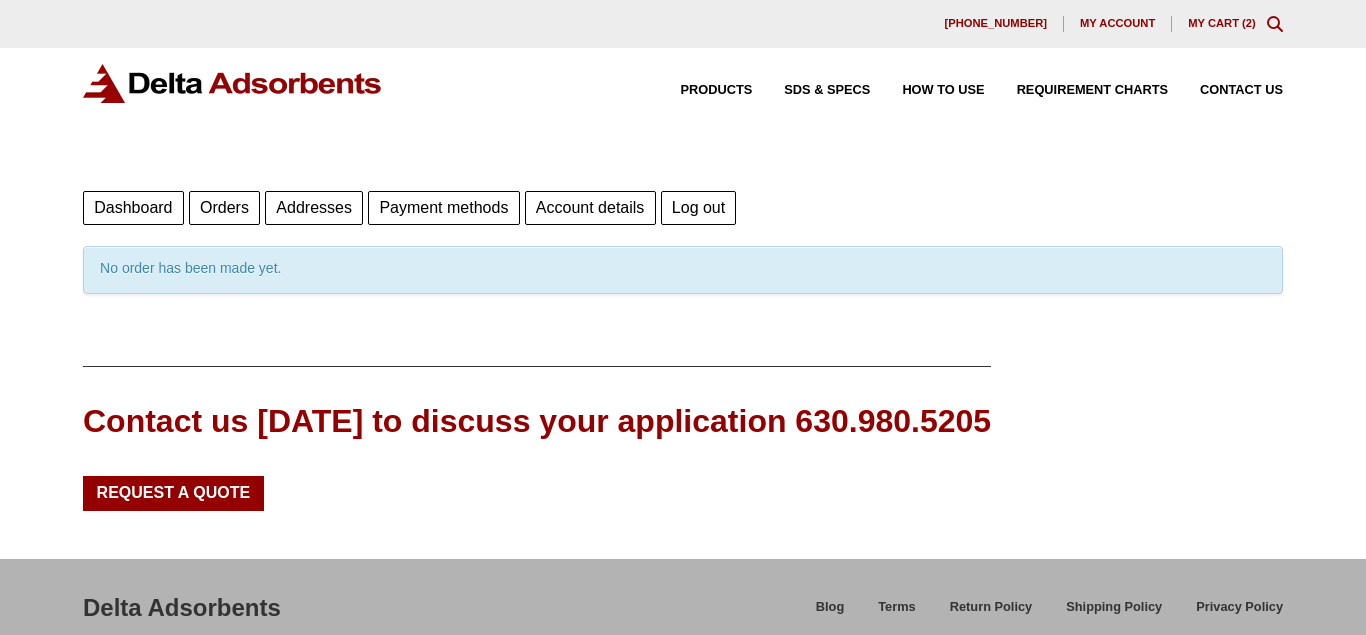 click on "Addresses" at bounding box center [314, 208] 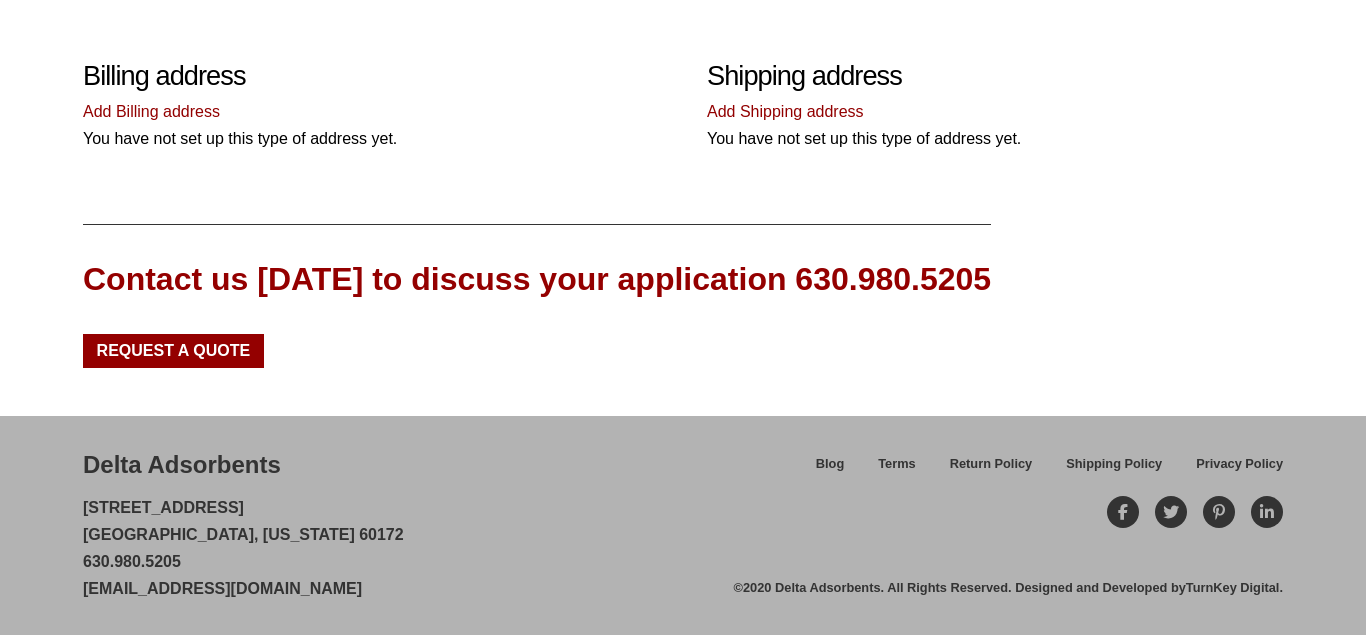 scroll, scrollTop: 0, scrollLeft: 0, axis: both 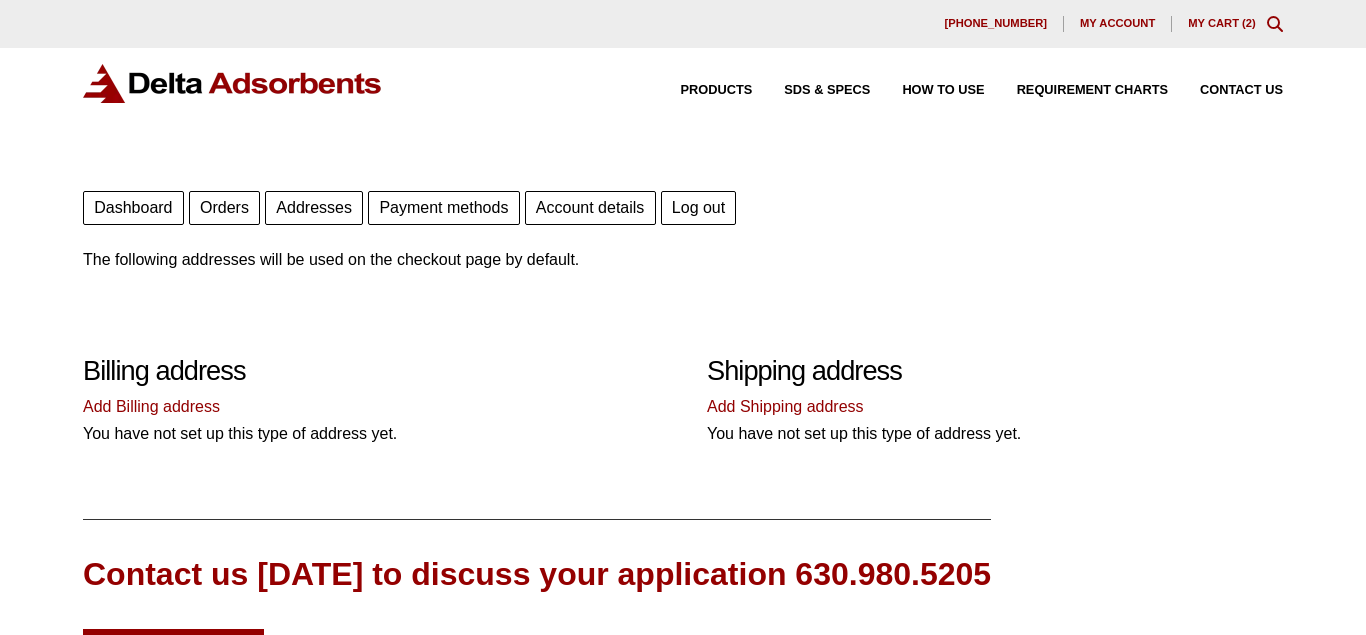 click on "Add Billing address" at bounding box center [151, 406] 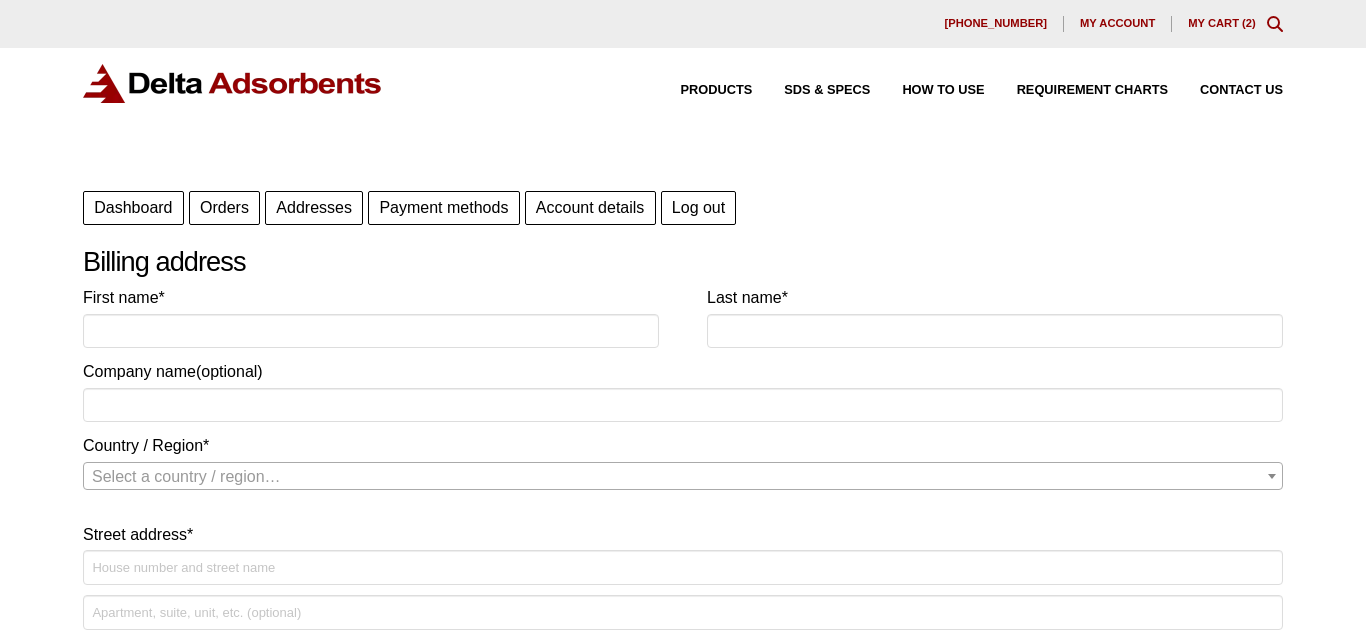 scroll, scrollTop: 0, scrollLeft: 0, axis: both 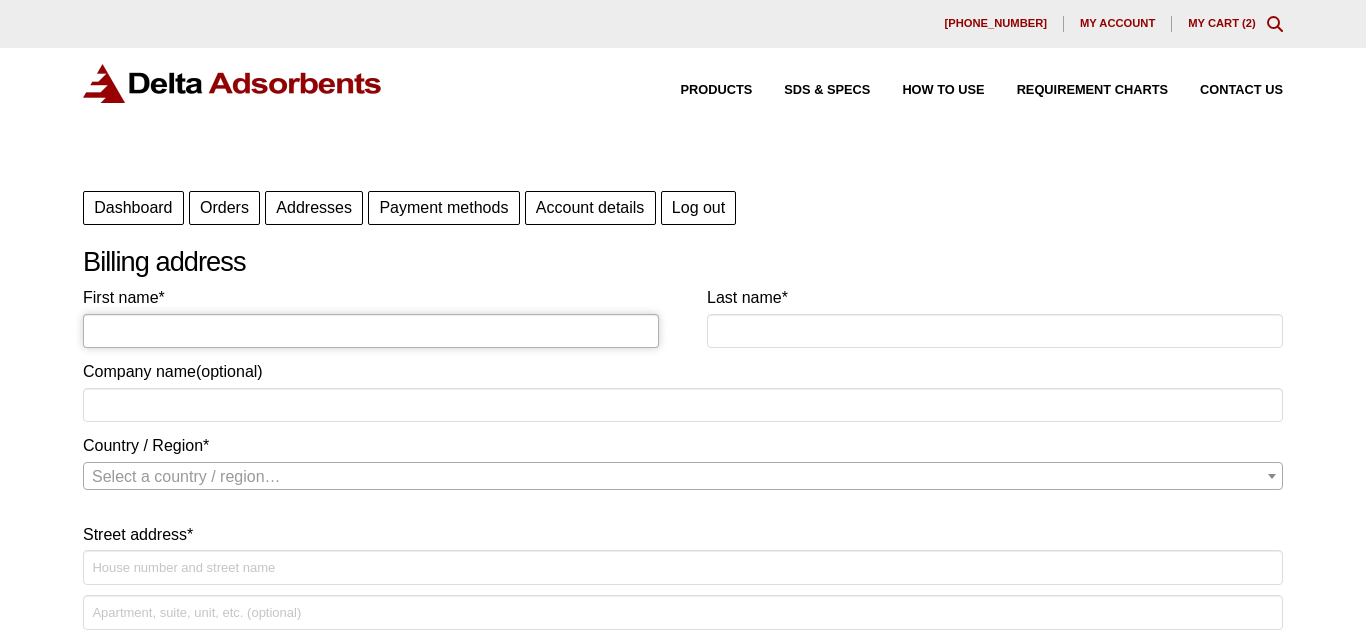 click on "First name  *" at bounding box center [371, 331] 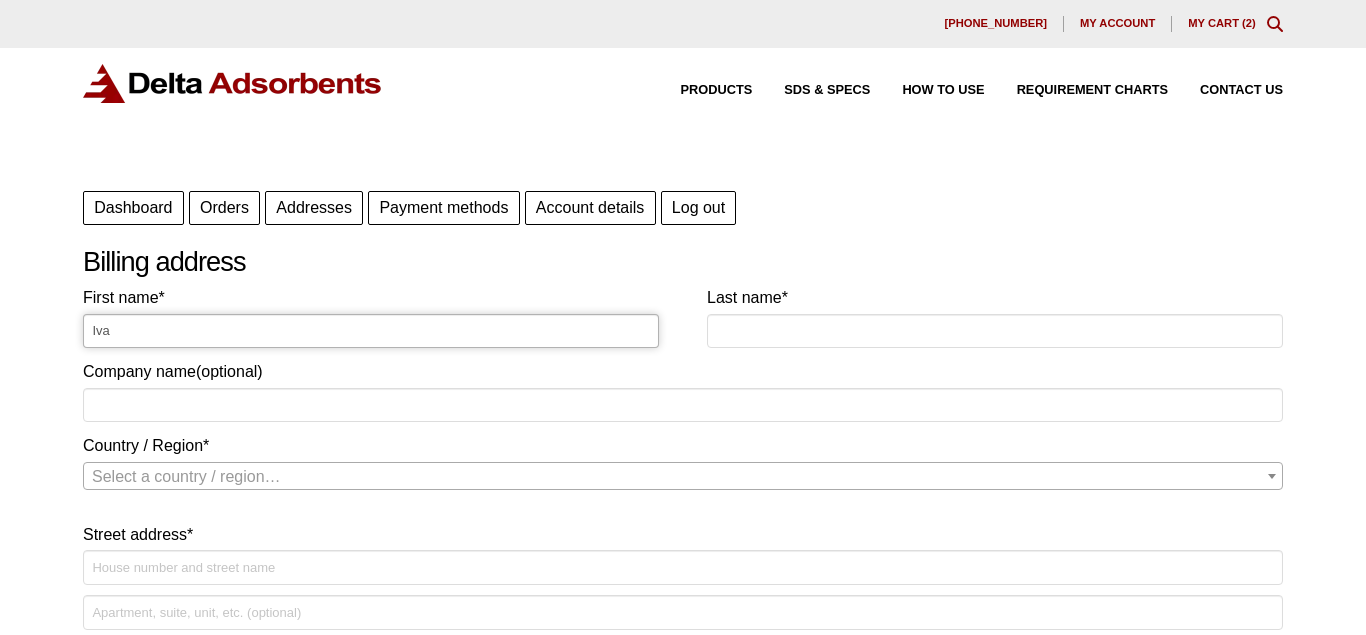type on "[PERSON_NAME]" 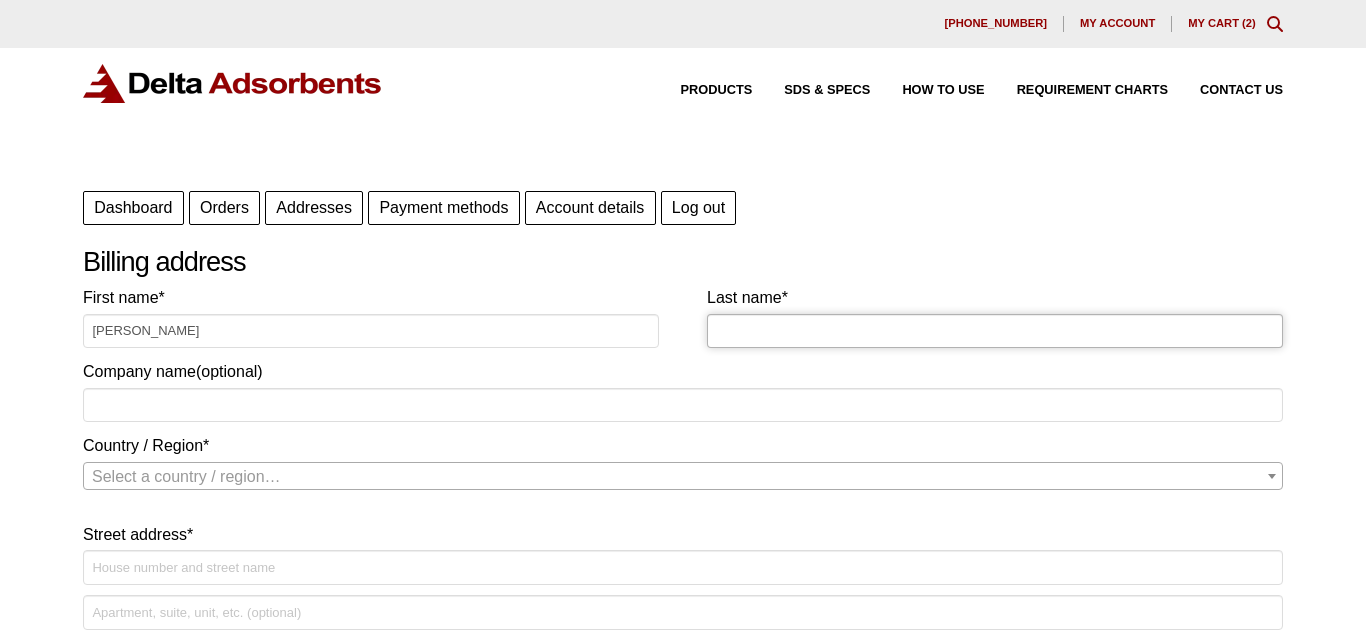 type on "[PERSON_NAME]" 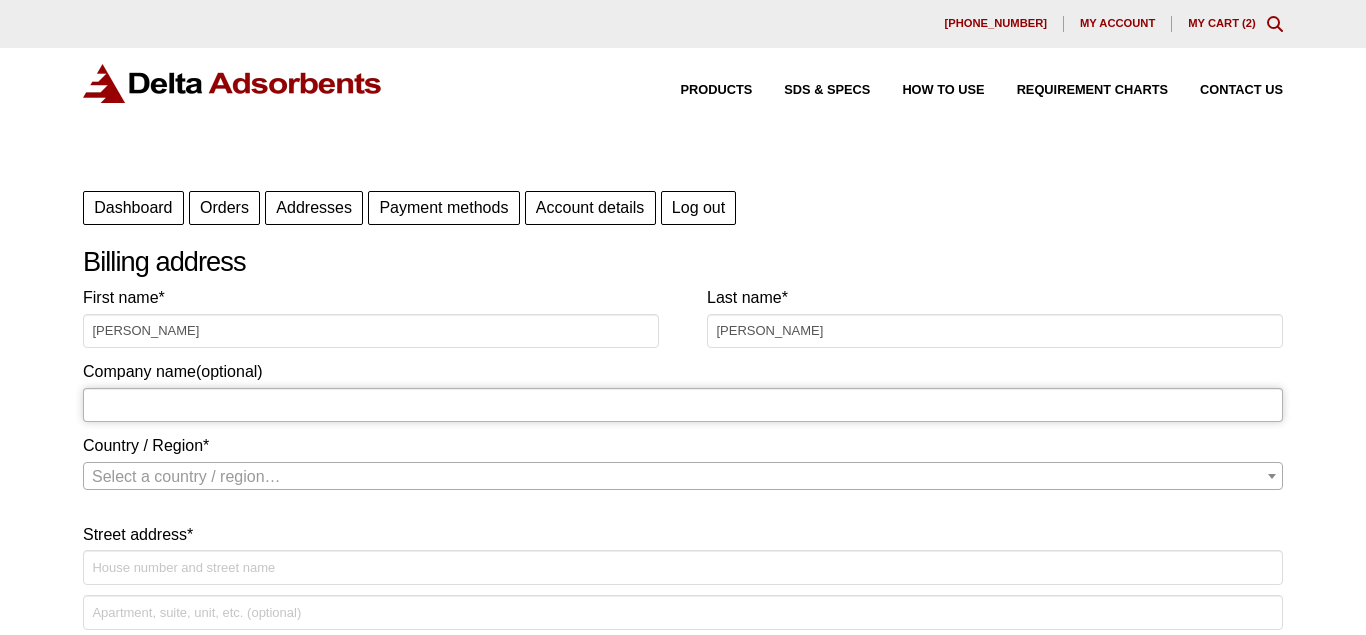 type on "Integral Biosystems, LLC" 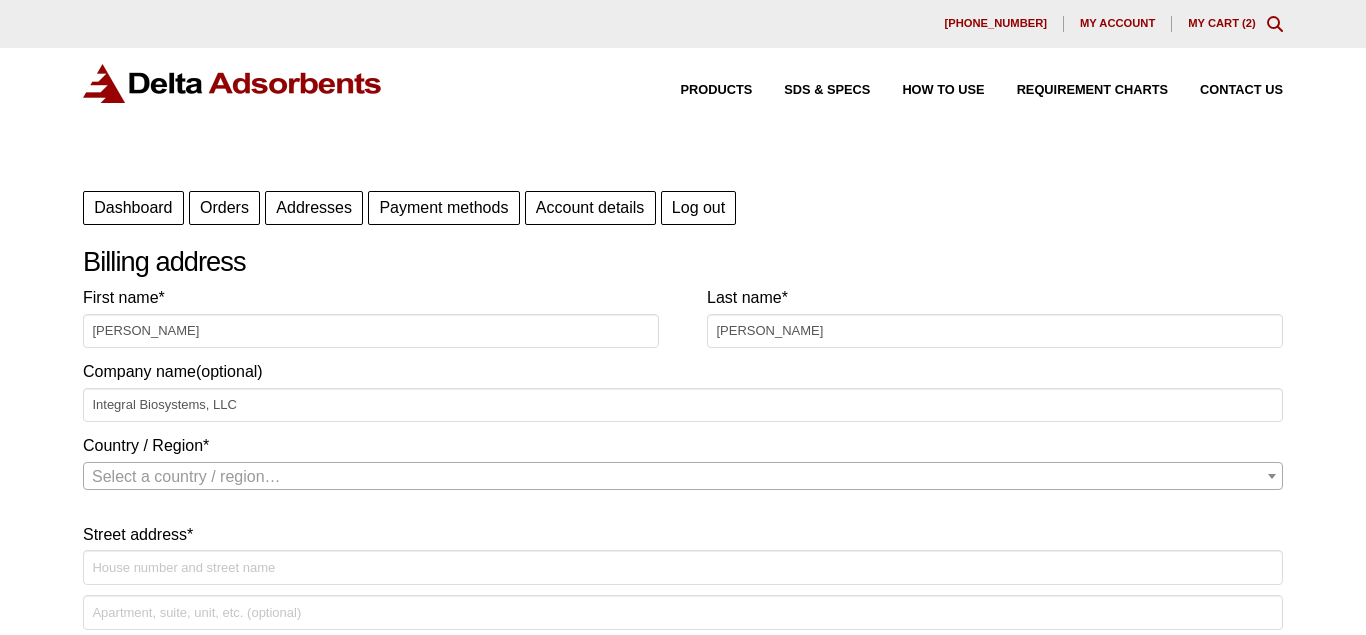 select on "US" 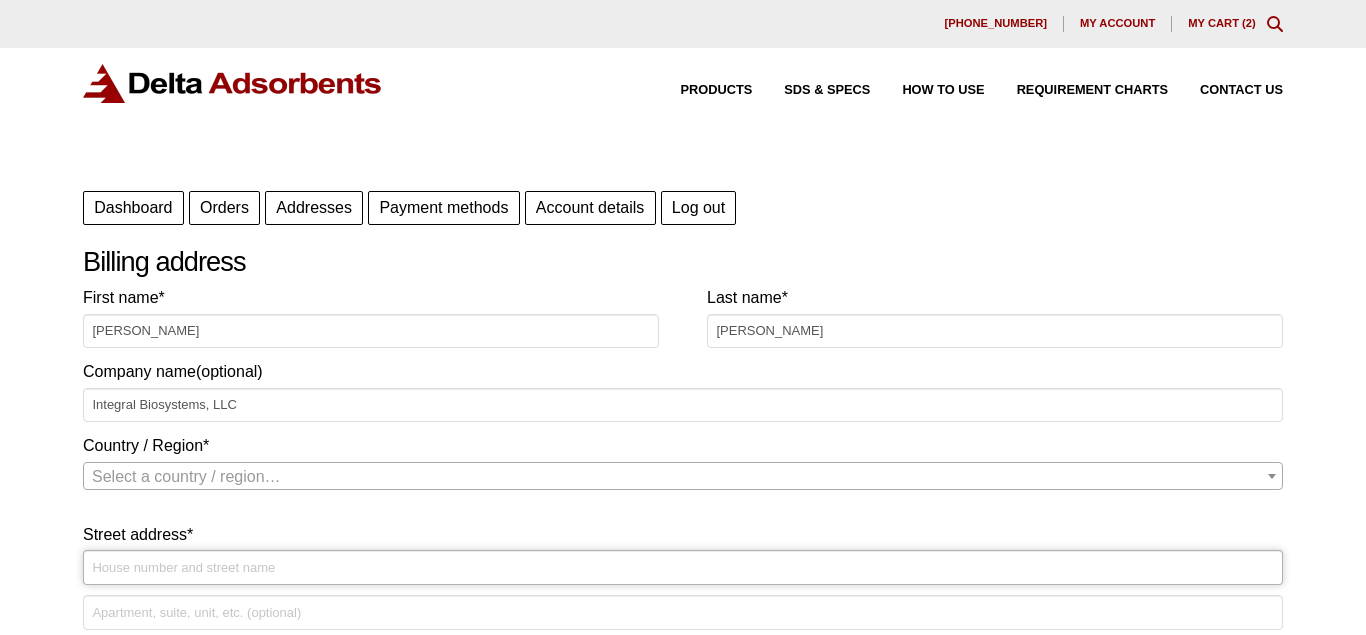 type on "[STREET_ADDRESS][PERSON_NAME]" 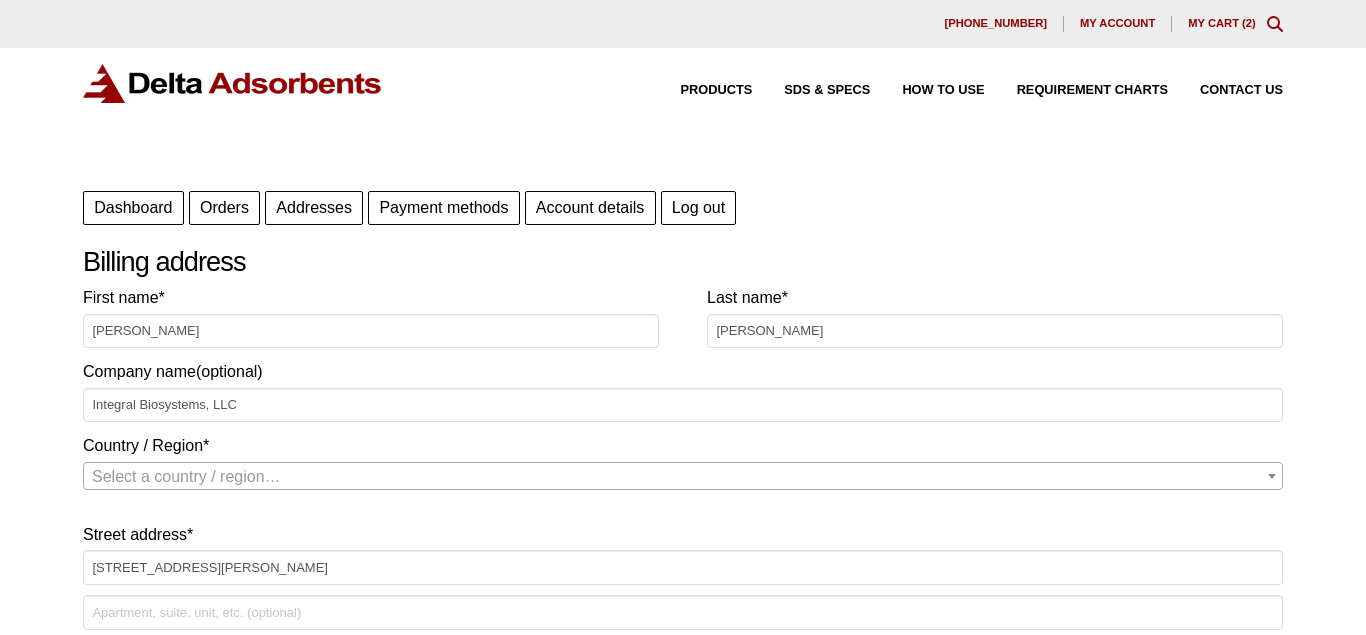 type on "Bedford" 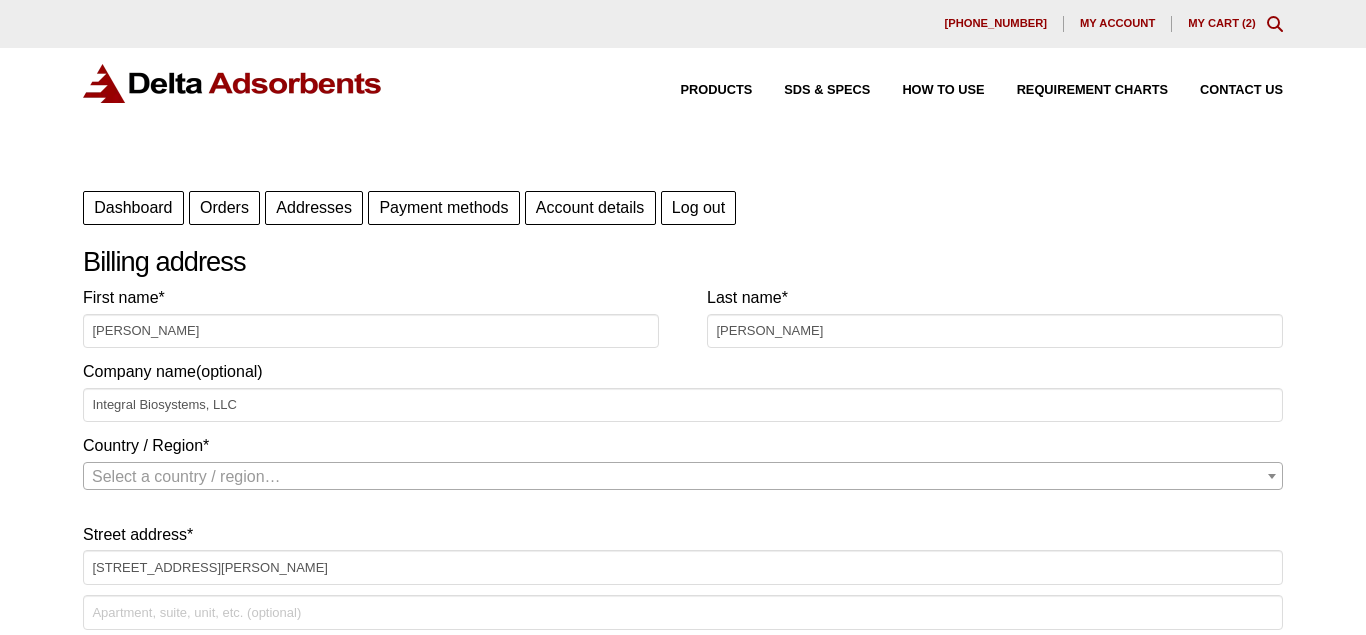 type on "+16179059517" 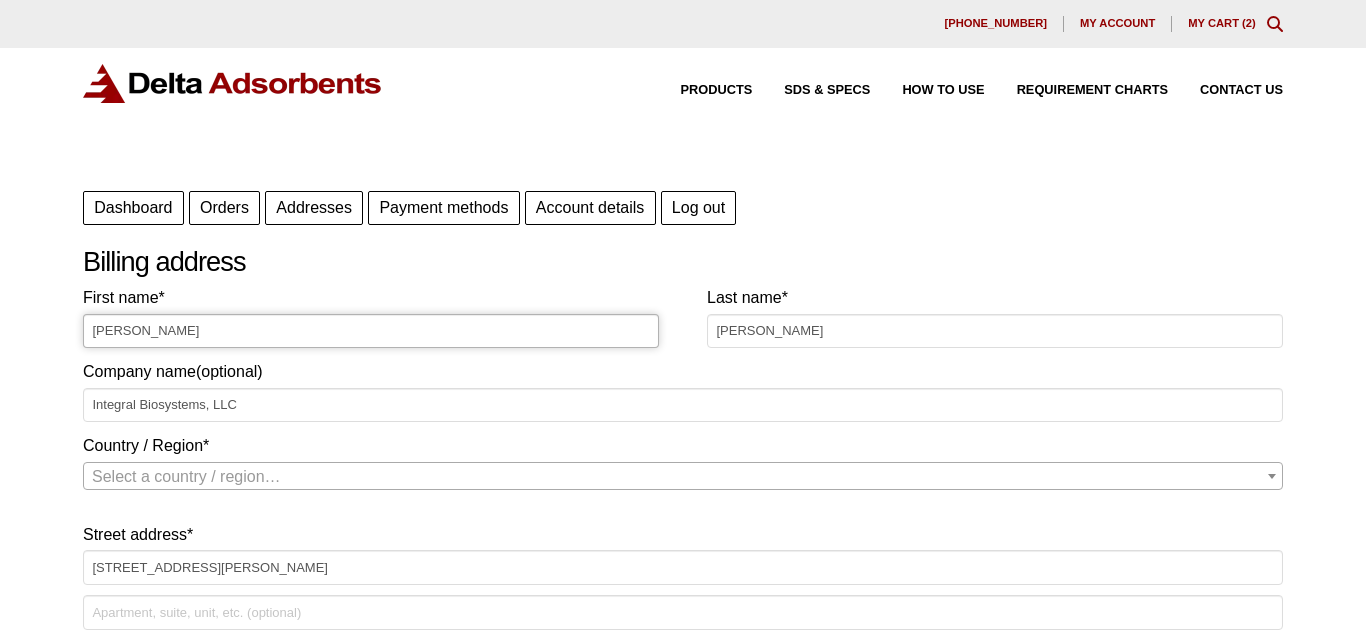 select on "US" 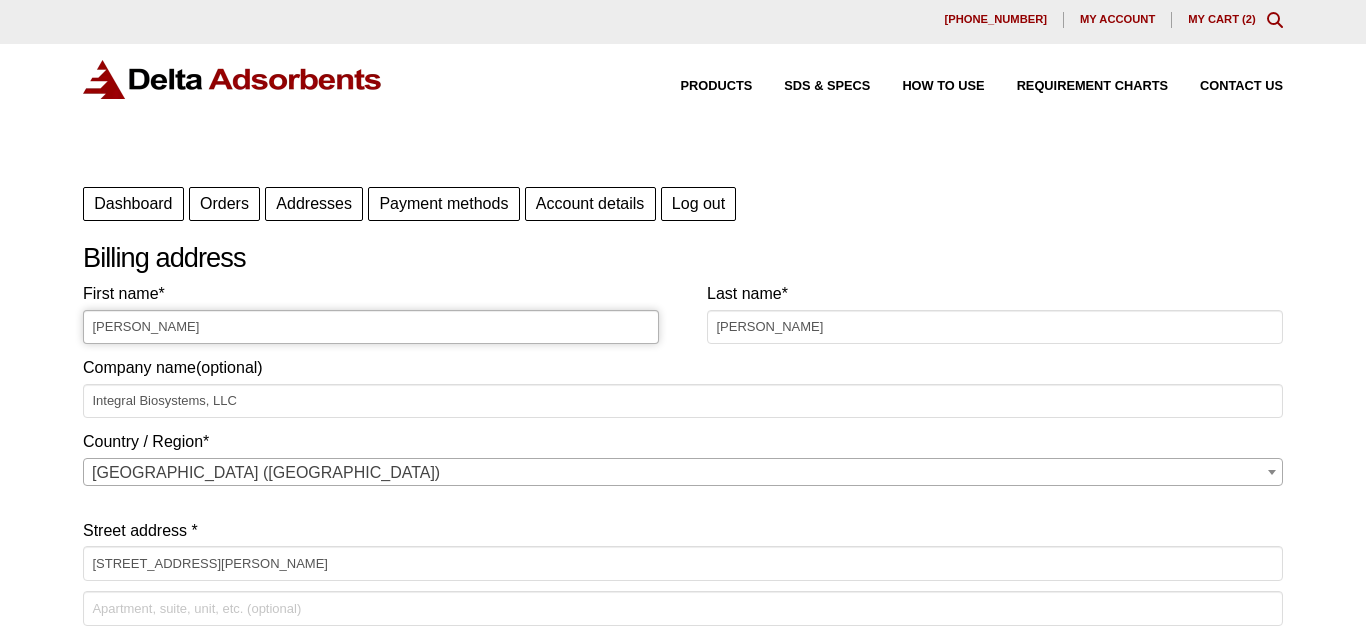 scroll, scrollTop: 0, scrollLeft: 0, axis: both 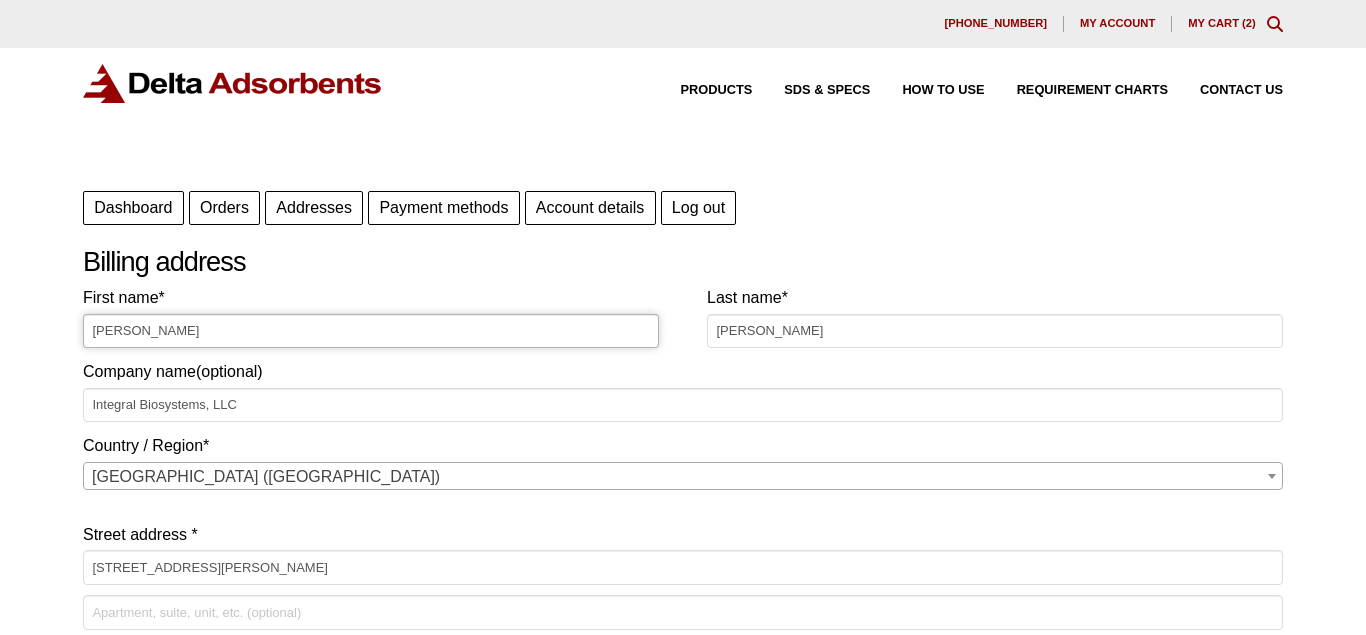 type on "Ivan A" 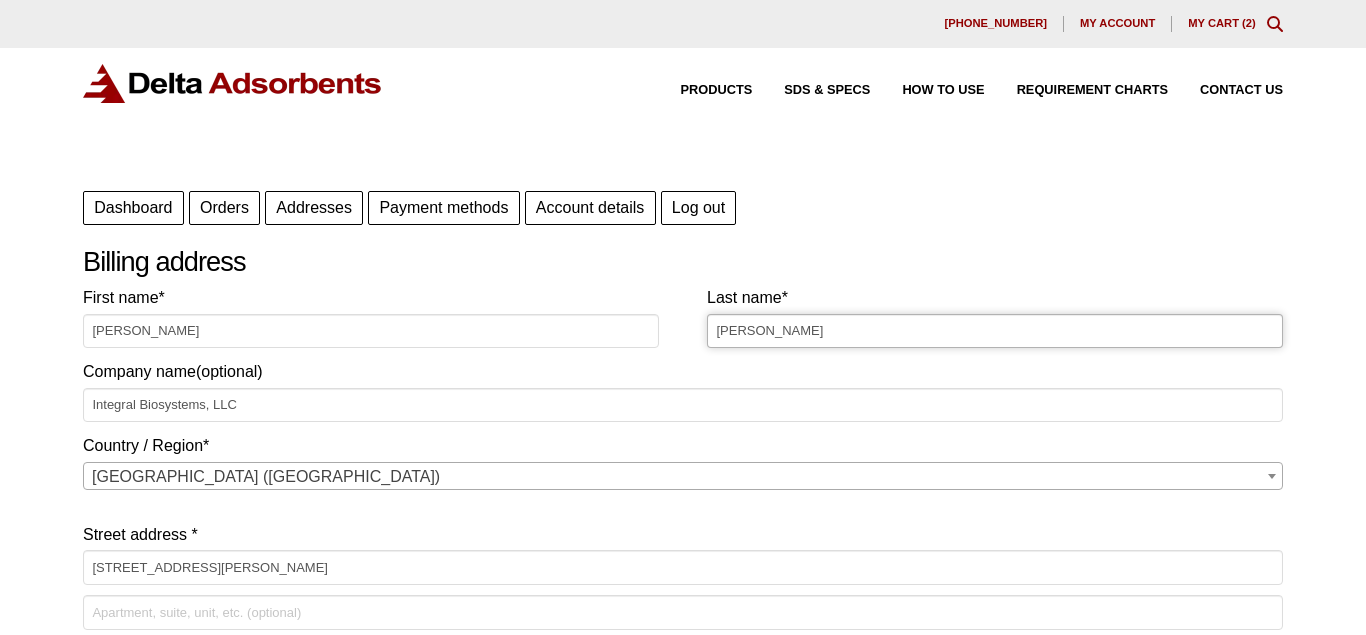 click on "Guerrero" at bounding box center [995, 331] 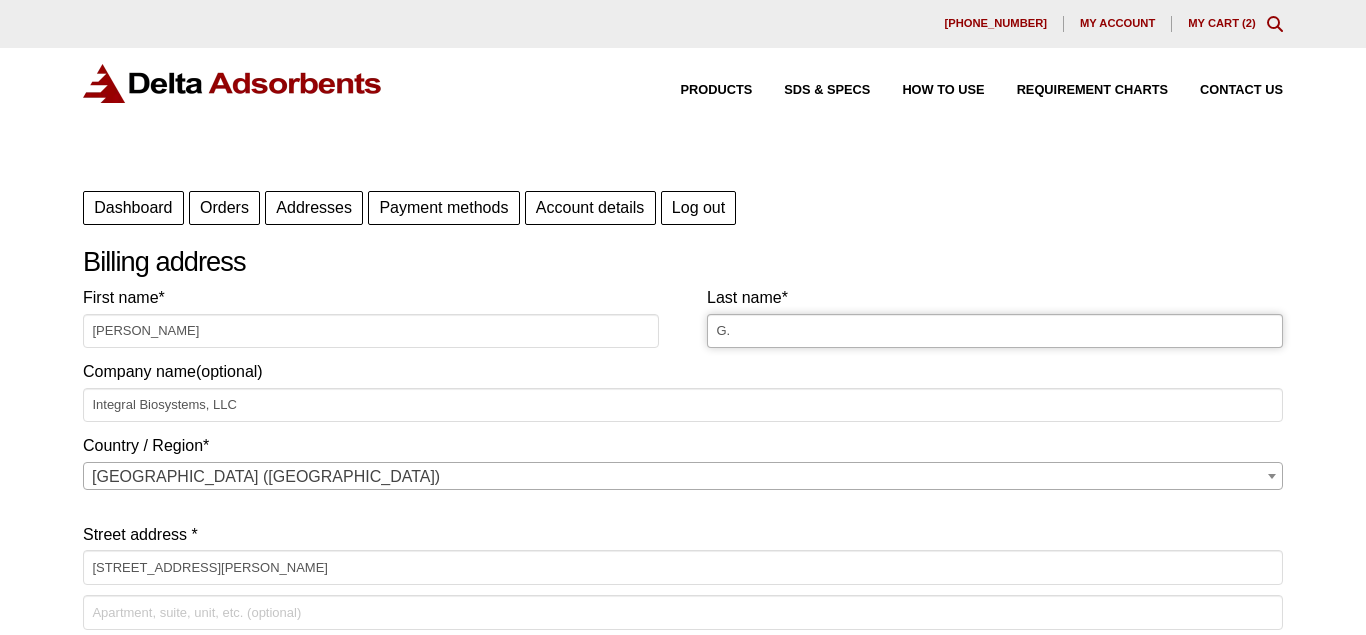 type on "G." 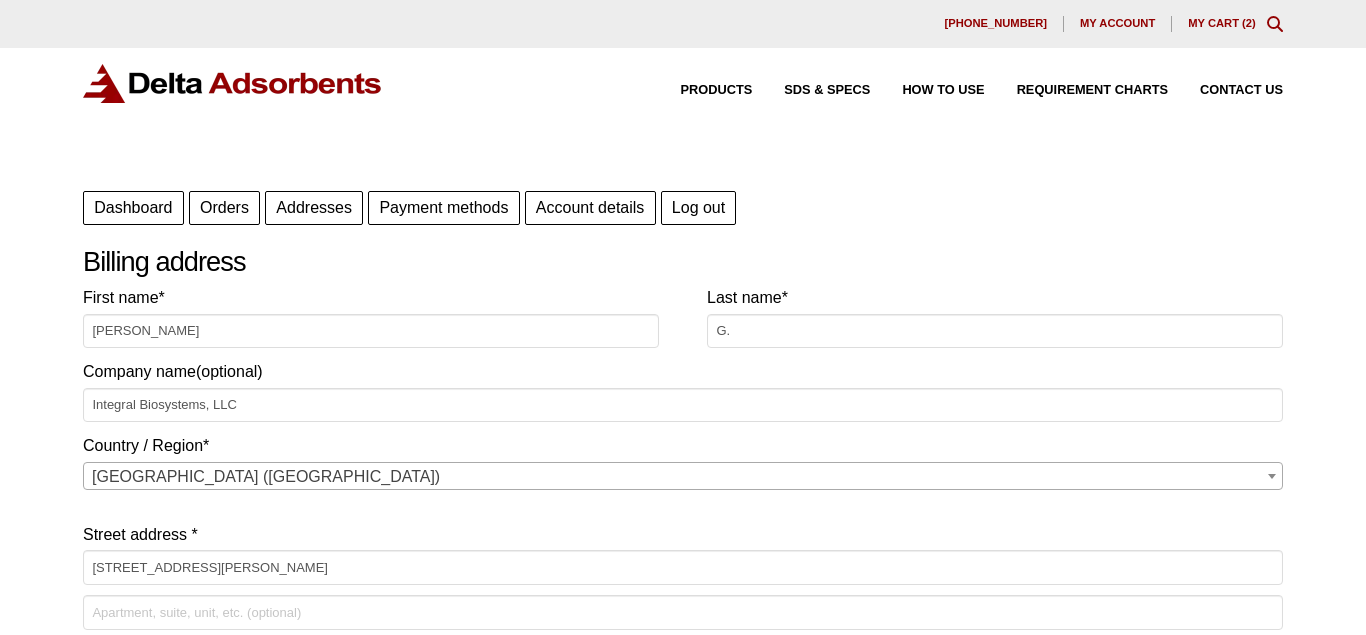 click on "Dashboard
Orders
Addresses
Payment methods
Account details
Log out" at bounding box center (683, 205) 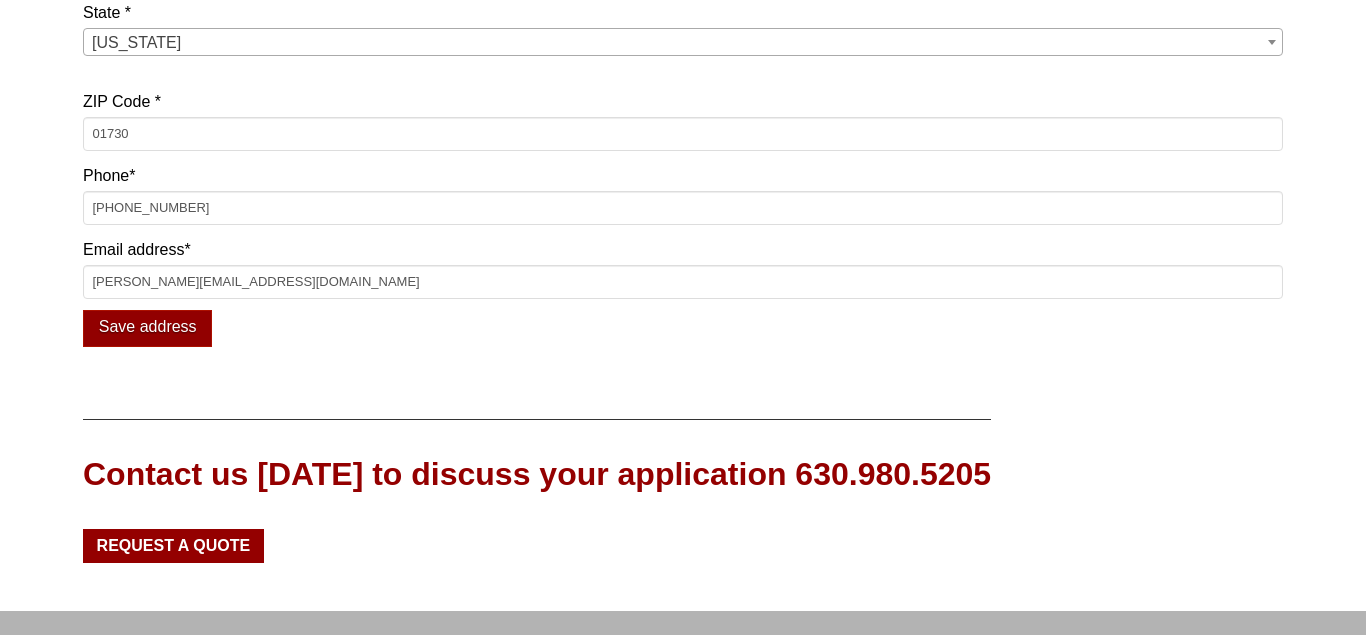 scroll, scrollTop: 716, scrollLeft: 0, axis: vertical 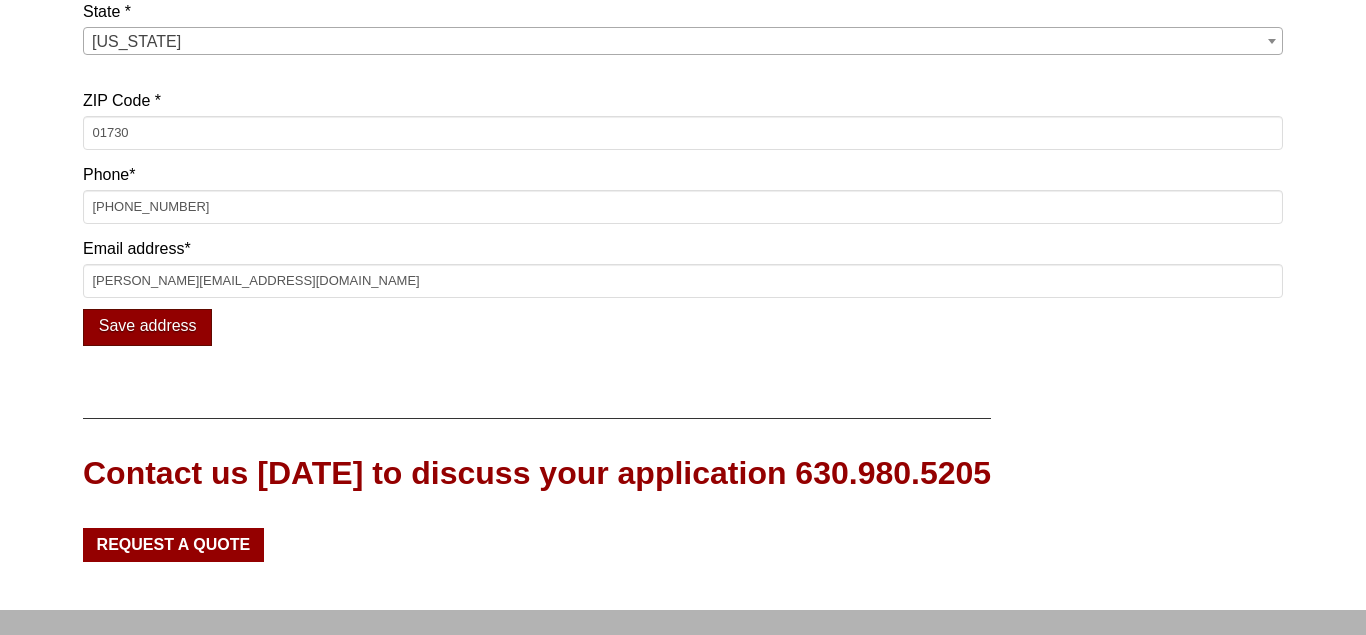 click on "Save address" at bounding box center [147, 328] 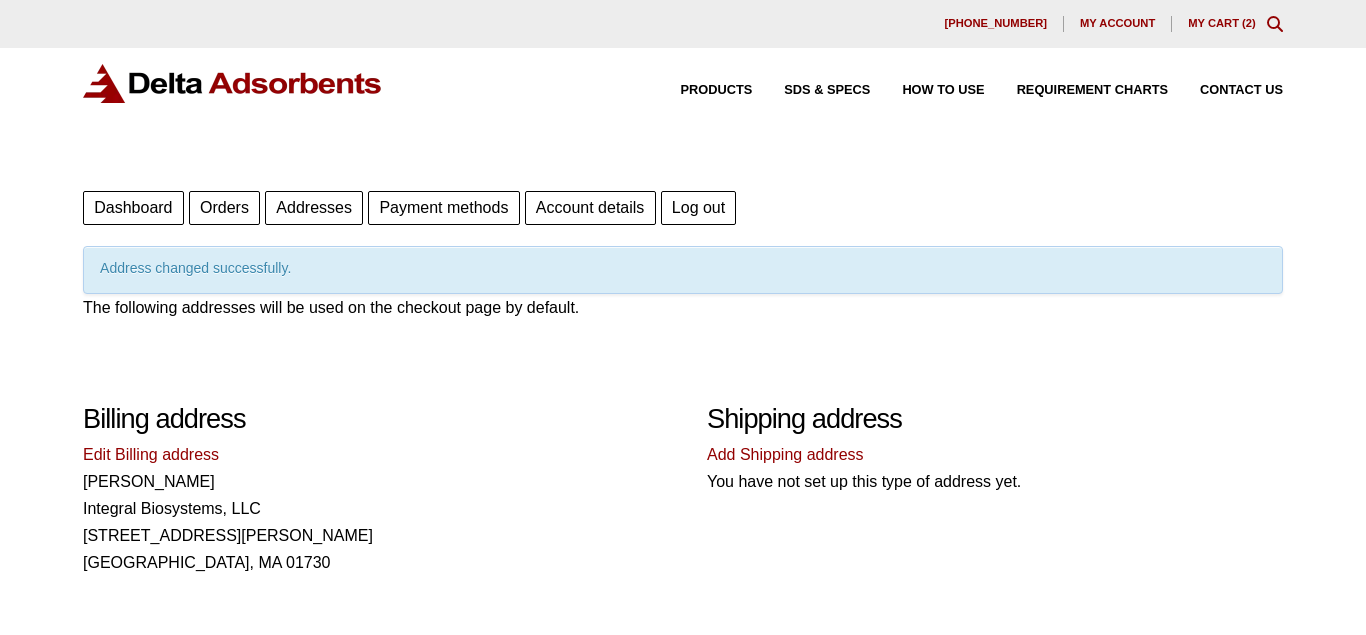scroll, scrollTop: 0, scrollLeft: 0, axis: both 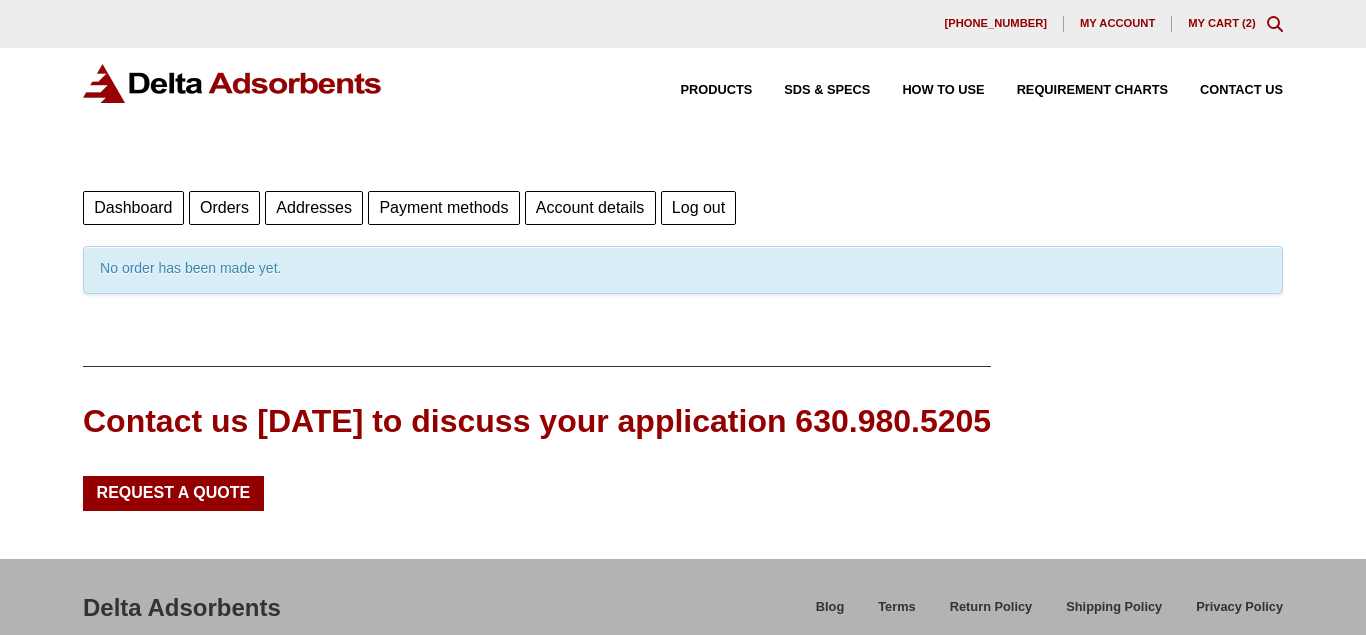 click on "My Cart ( 2 )" at bounding box center [1222, 23] 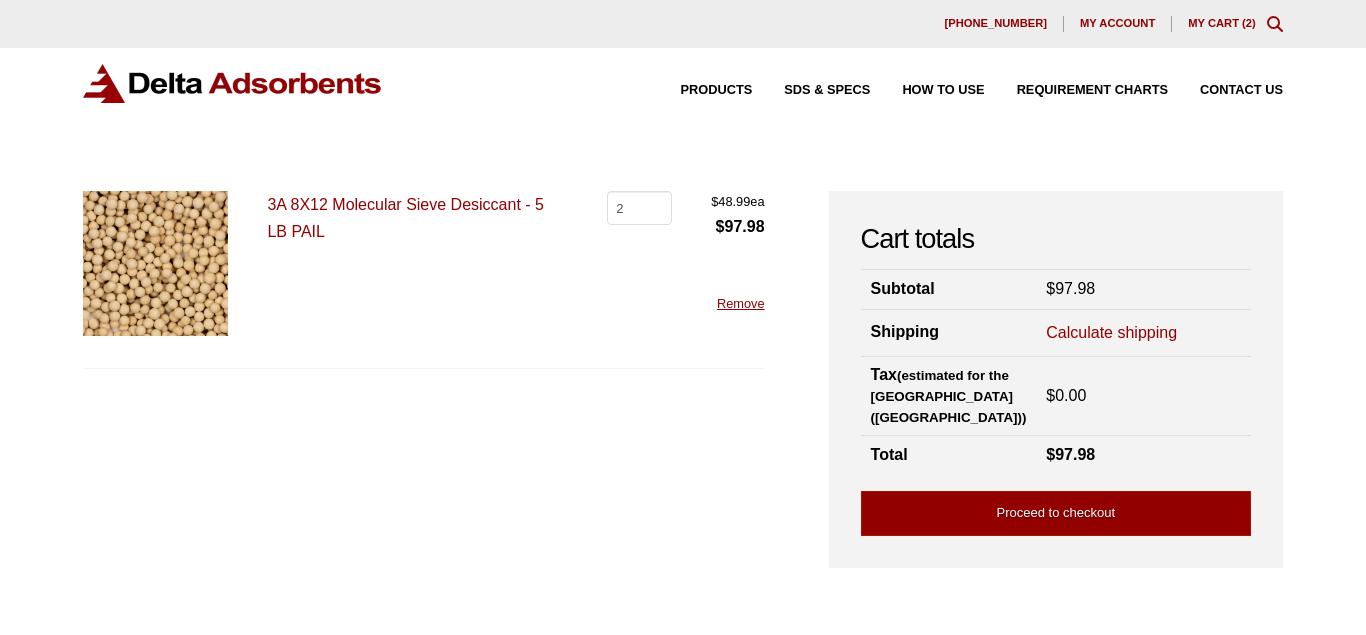 scroll, scrollTop: 0, scrollLeft: 0, axis: both 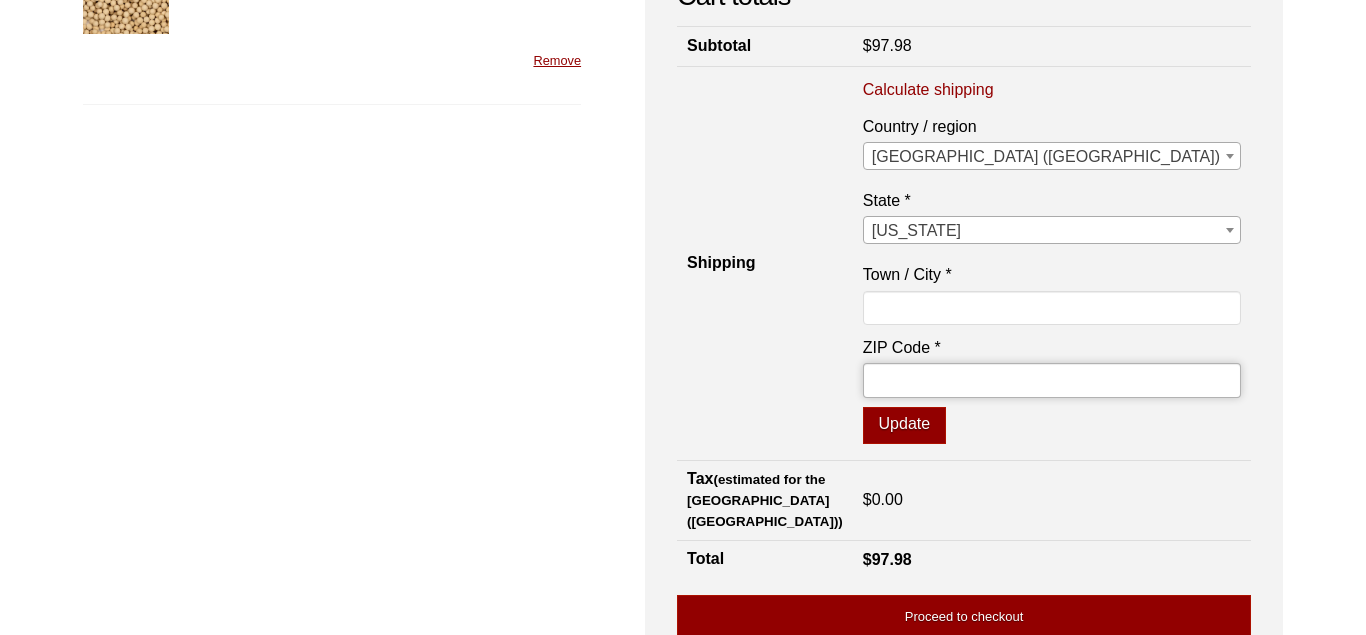 click on "ZIP Code   *" at bounding box center (1052, 380) 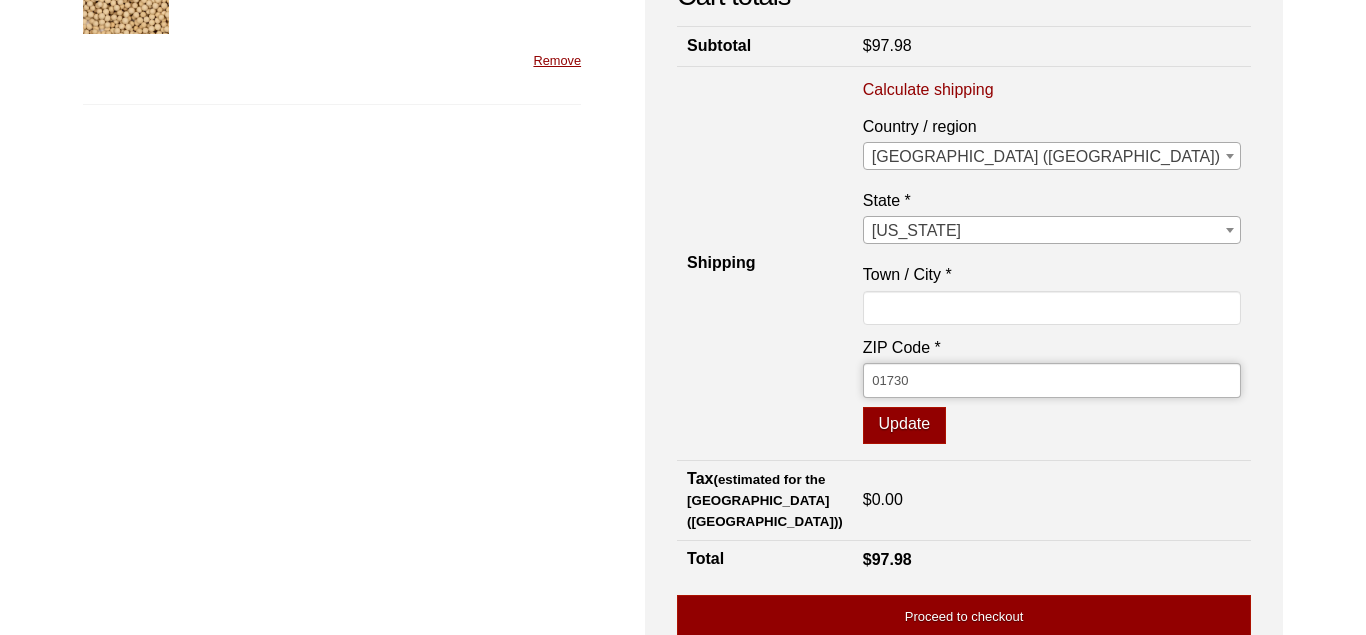 type on "01730" 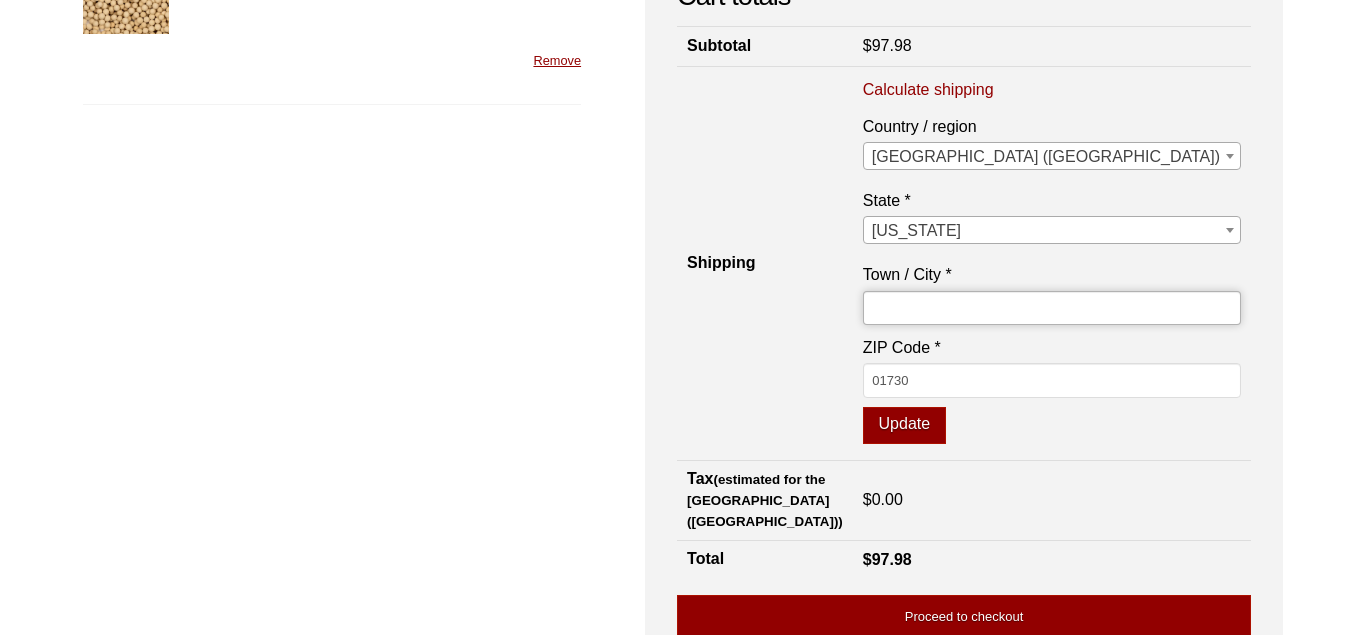 type on "Bedford" 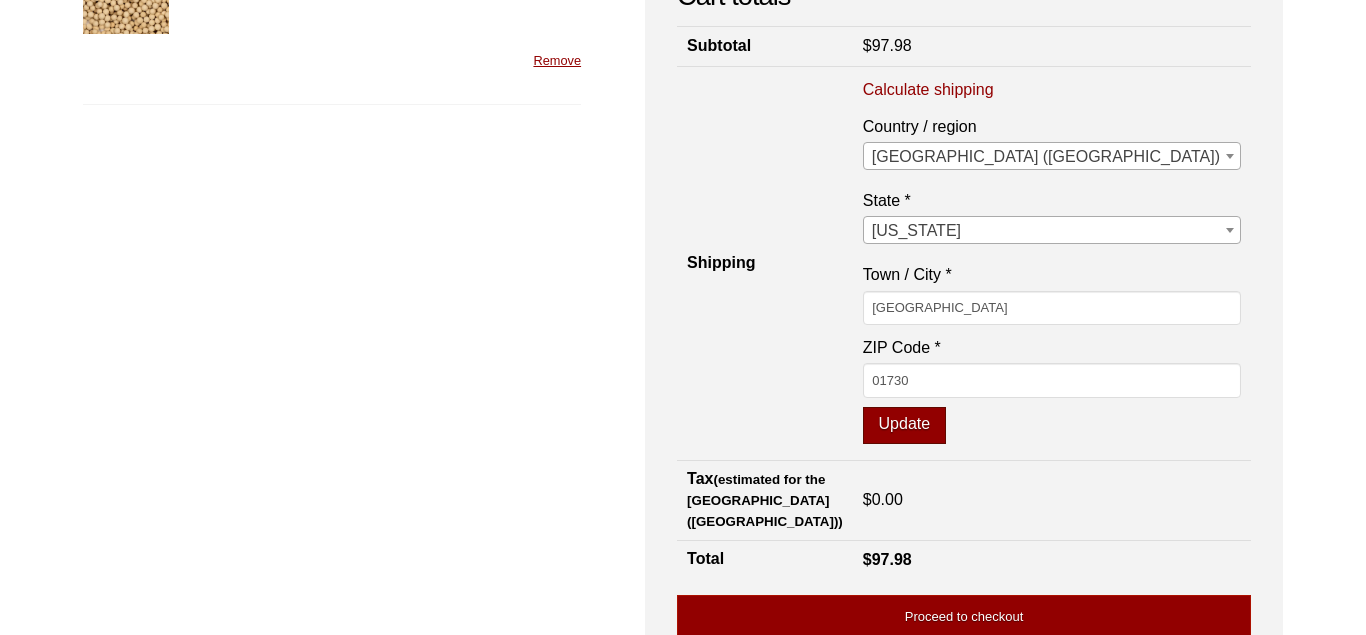 click on "Update" at bounding box center (904, 426) 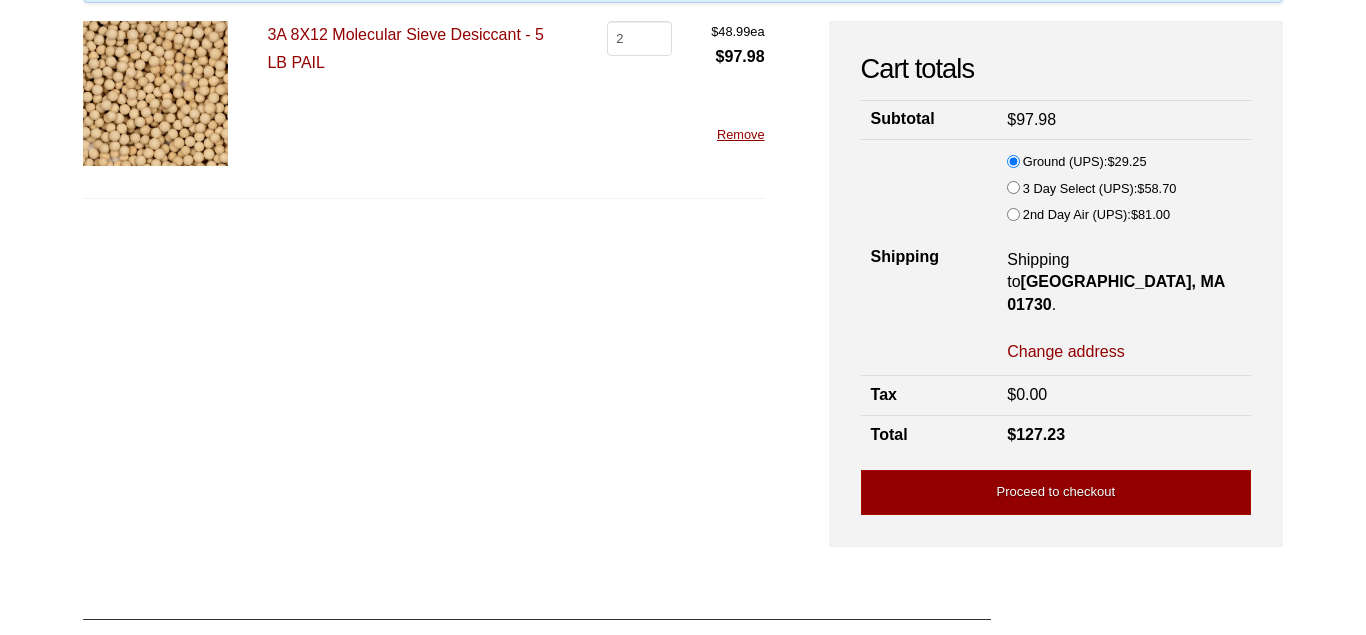 scroll, scrollTop: 235, scrollLeft: 0, axis: vertical 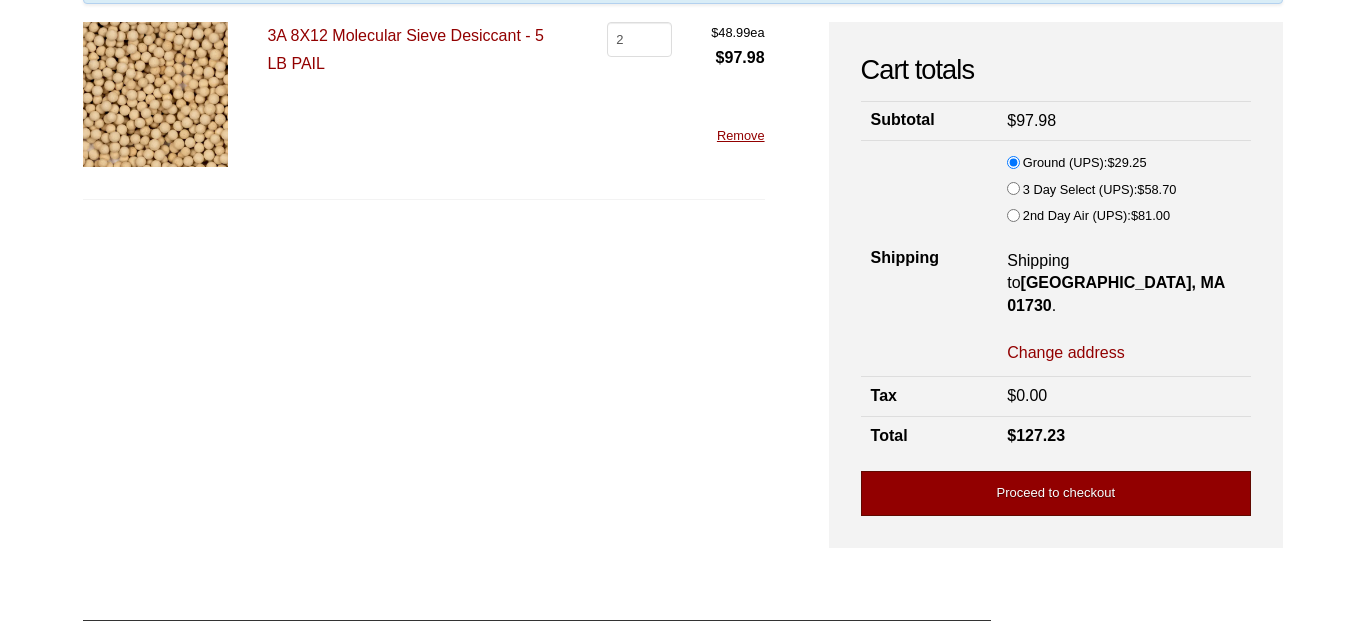 click on "Proceed to checkout" at bounding box center [1056, 493] 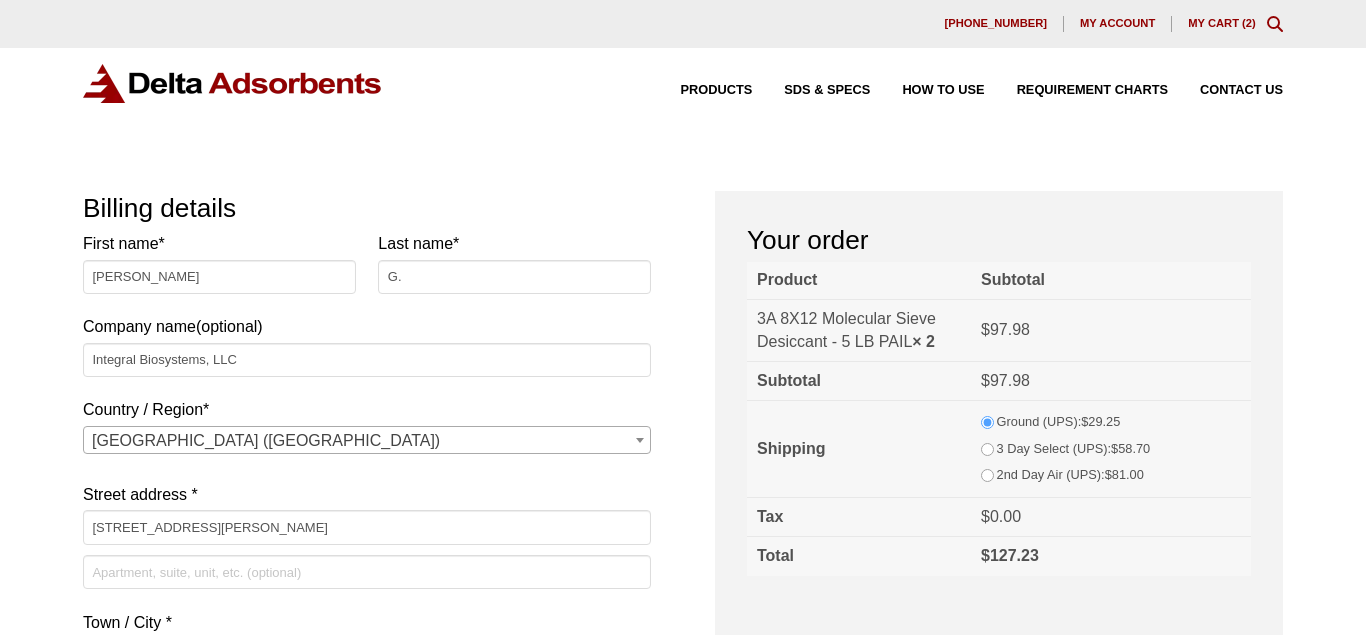 select on "MA" 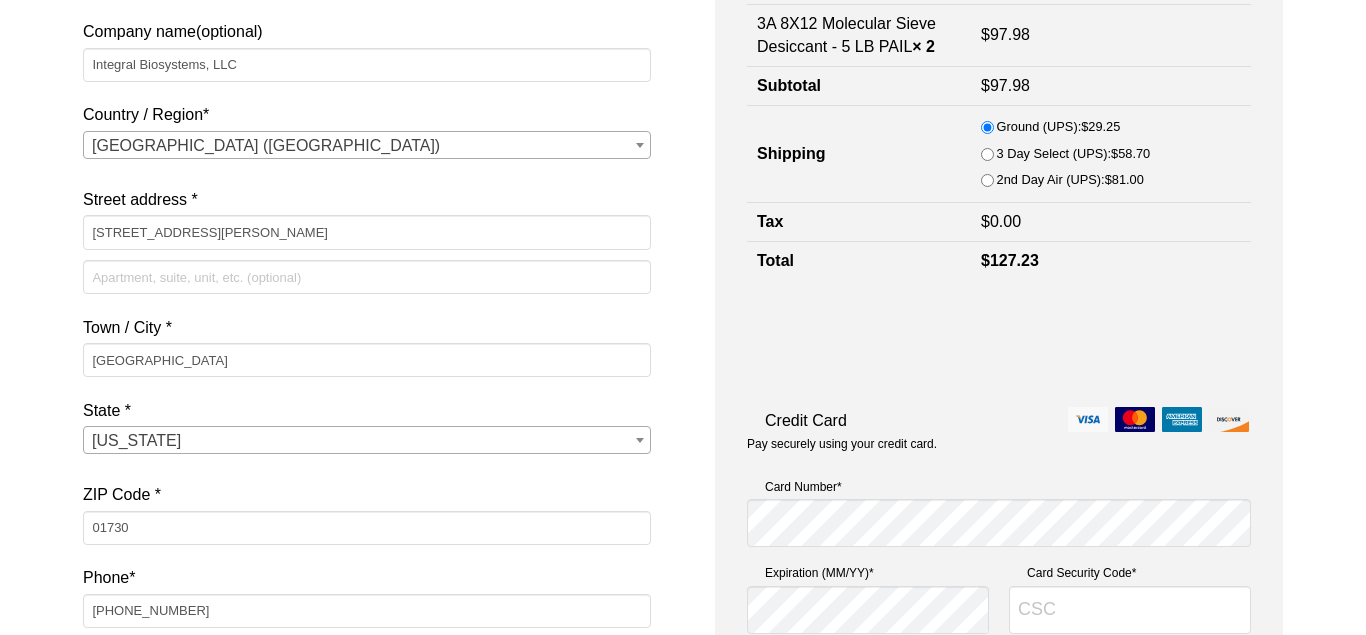 scroll, scrollTop: 296, scrollLeft: 0, axis: vertical 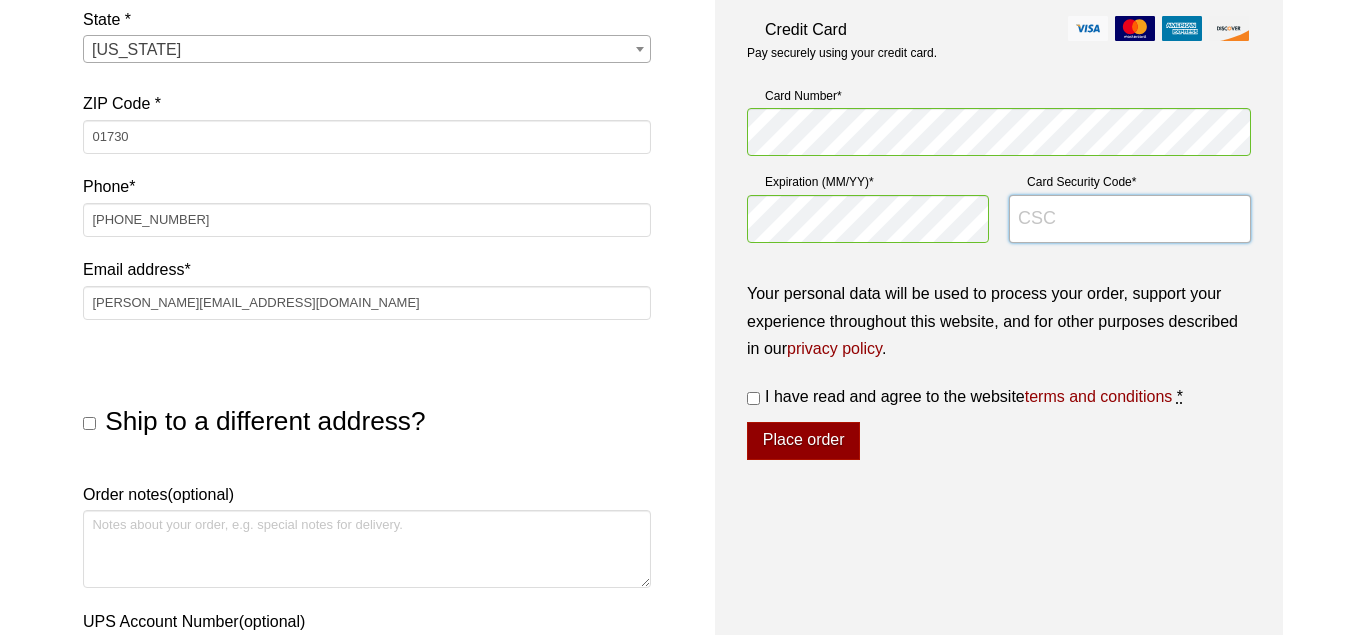 click on "Card Security Code  *" at bounding box center (1130, 219) 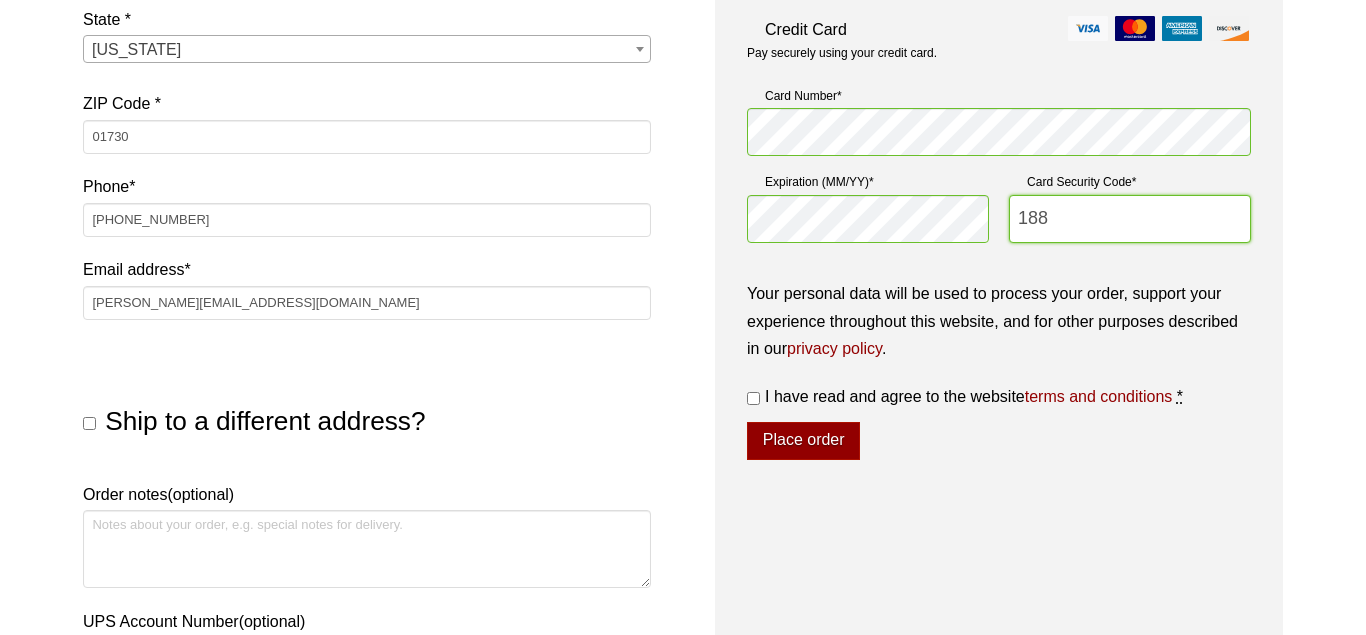 type on "188" 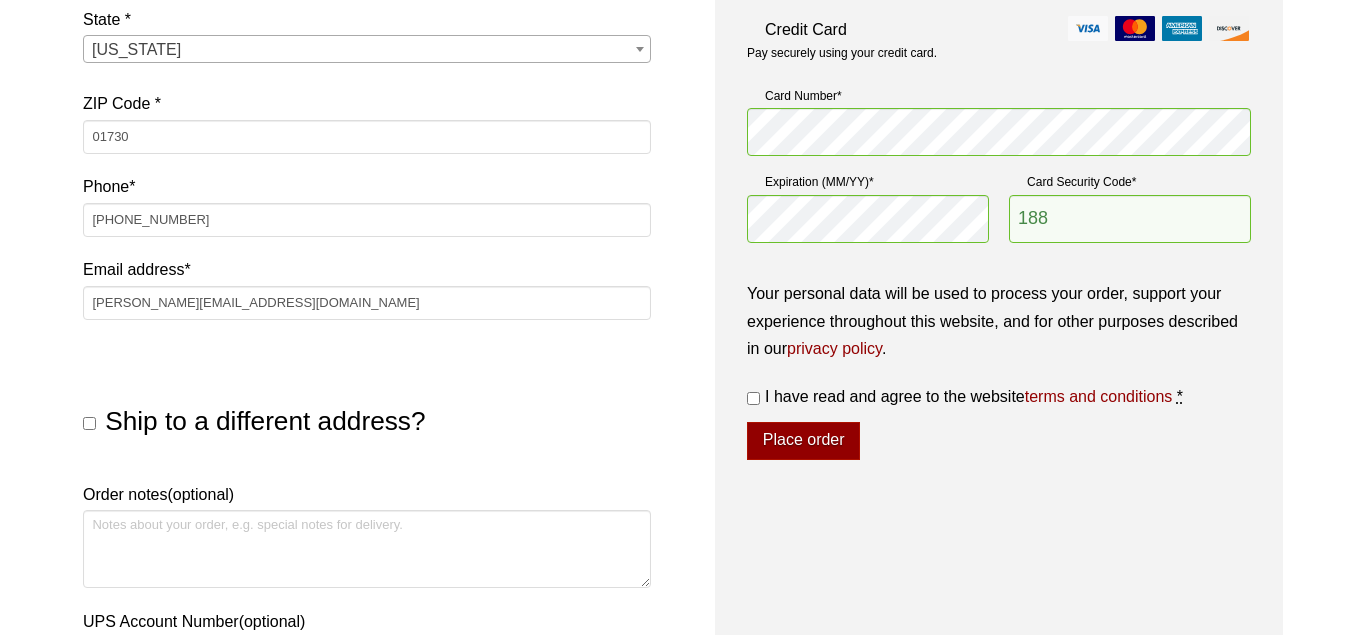click on "I have read and agree to the website  terms and conditions   *" at bounding box center (753, 398) 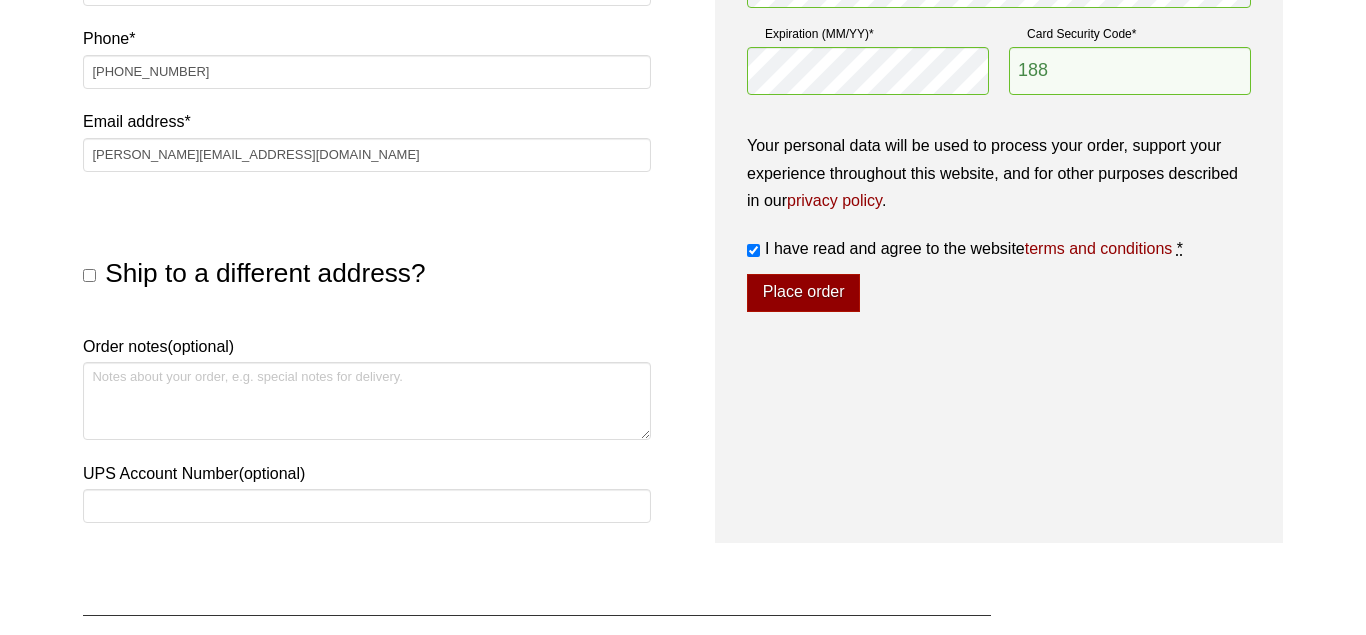 scroll, scrollTop: 838, scrollLeft: 0, axis: vertical 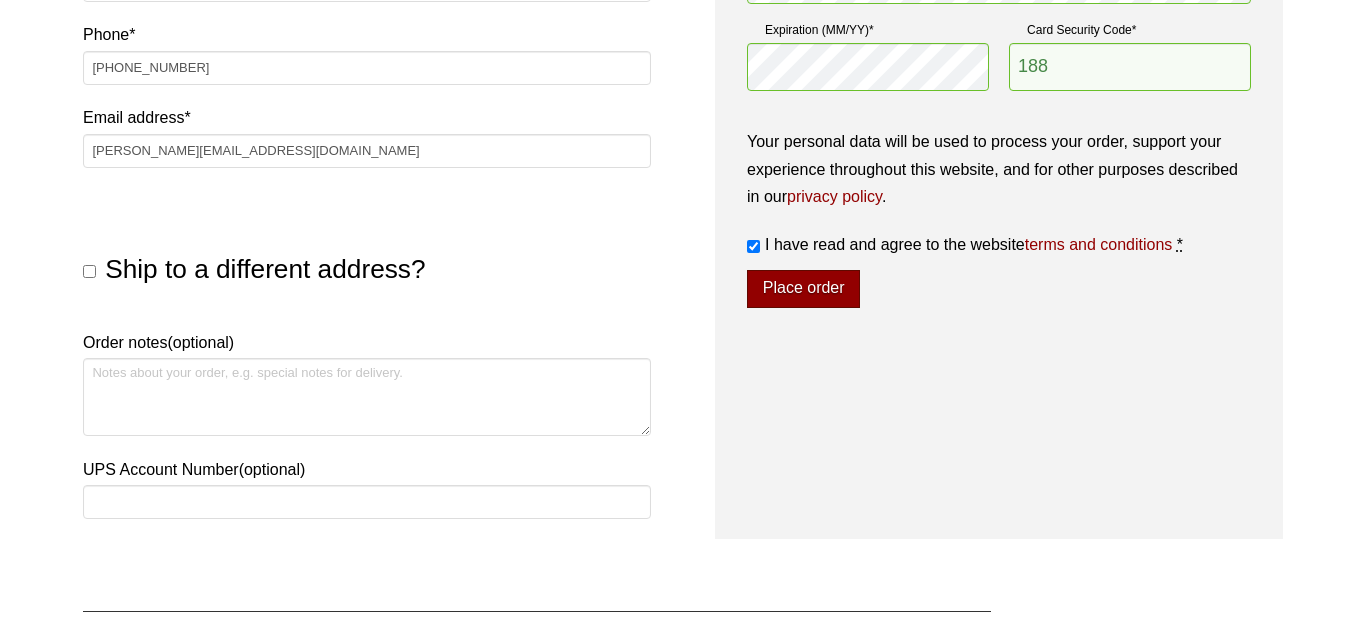 click on "Place order" at bounding box center (803, 289) 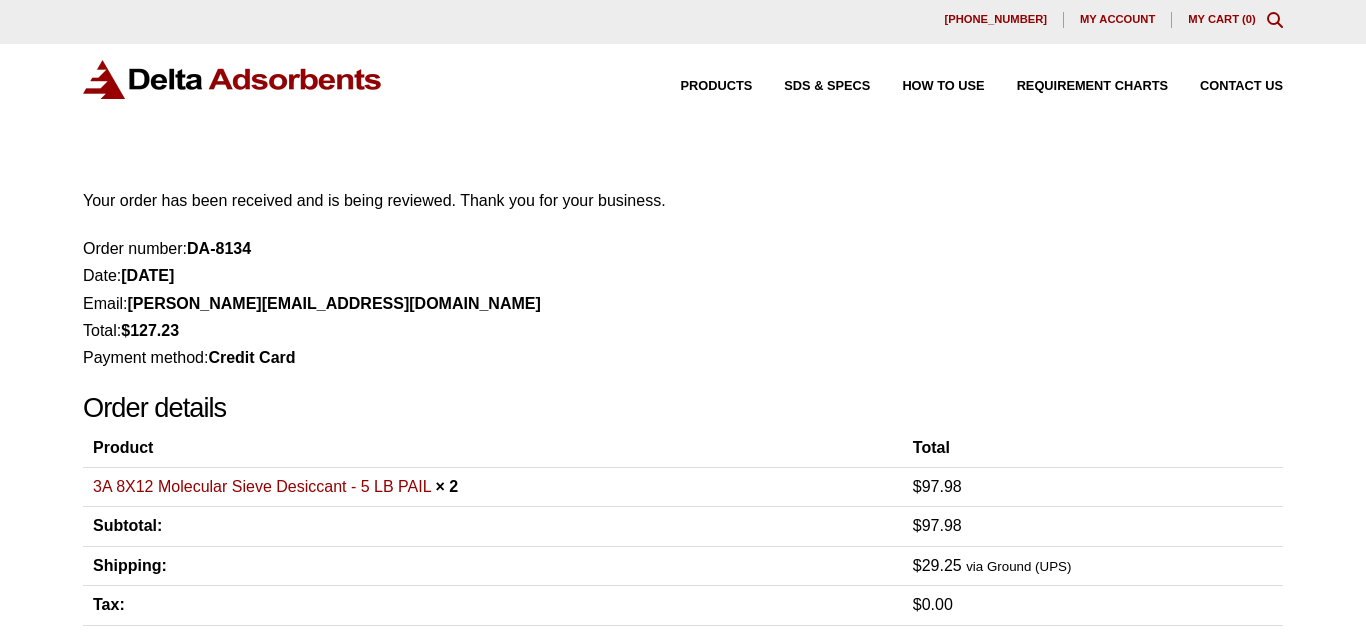 scroll, scrollTop: 0, scrollLeft: 0, axis: both 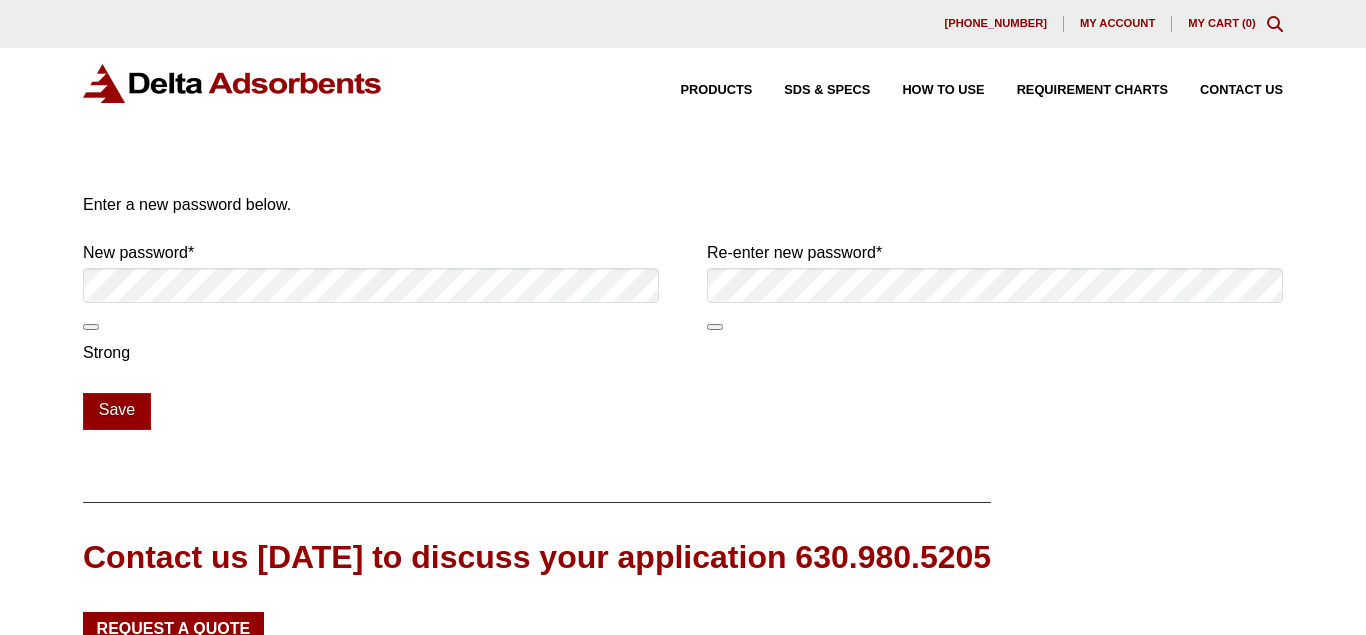 click on "Save" at bounding box center (683, 412) 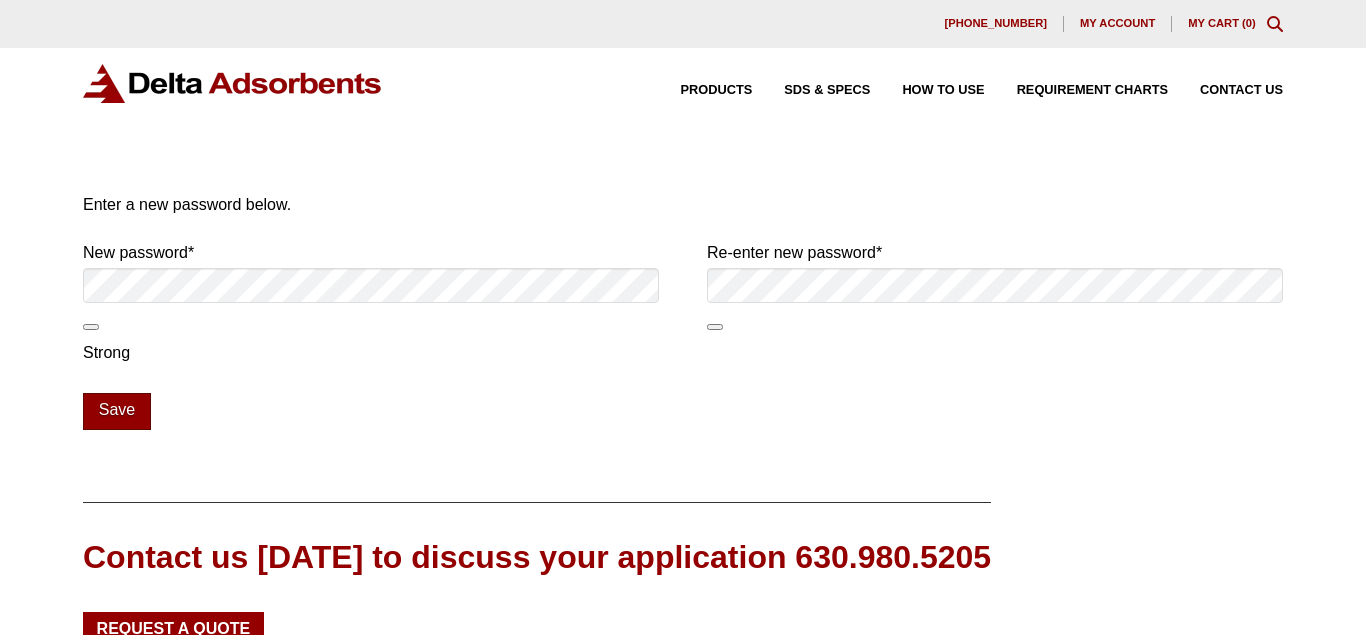 click on "Save" at bounding box center [117, 412] 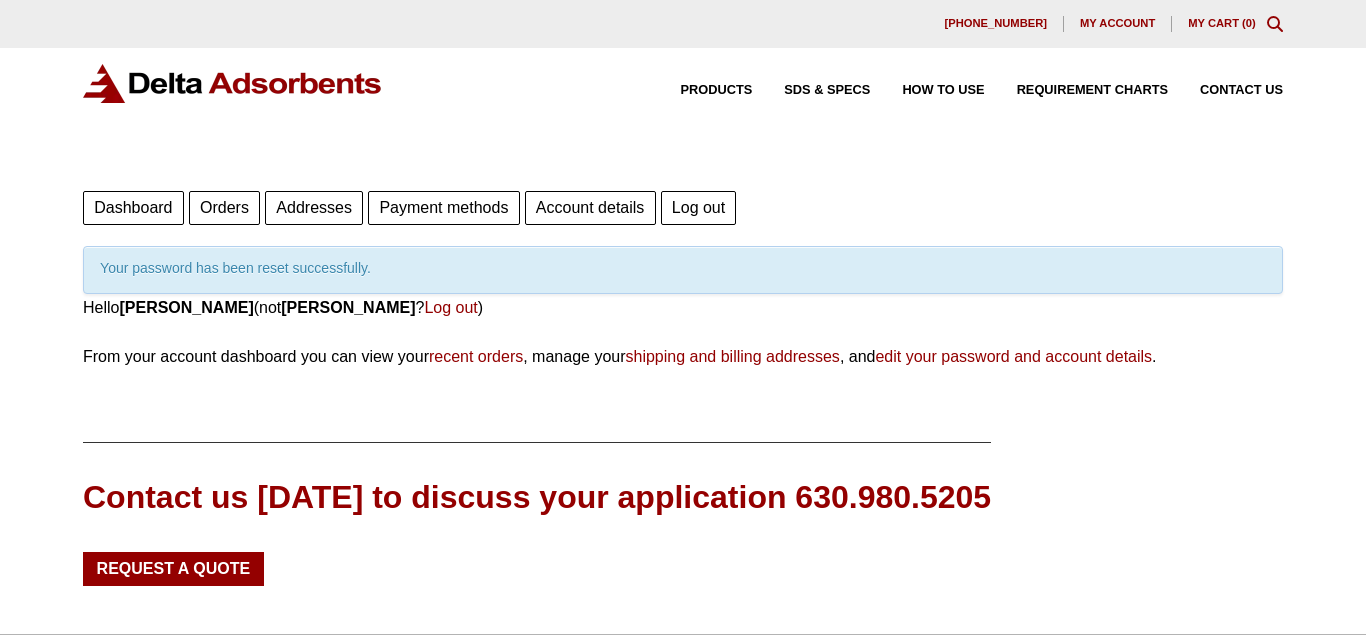 scroll, scrollTop: 0, scrollLeft: 0, axis: both 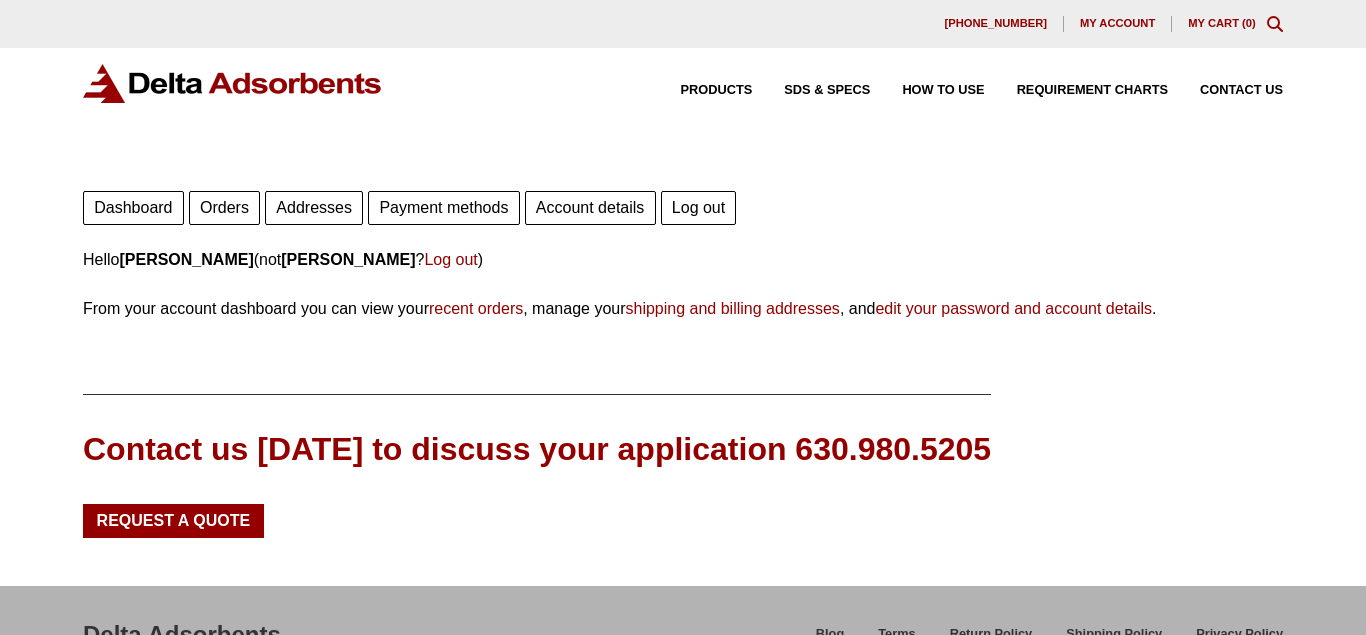 click on "Orders" at bounding box center (224, 208) 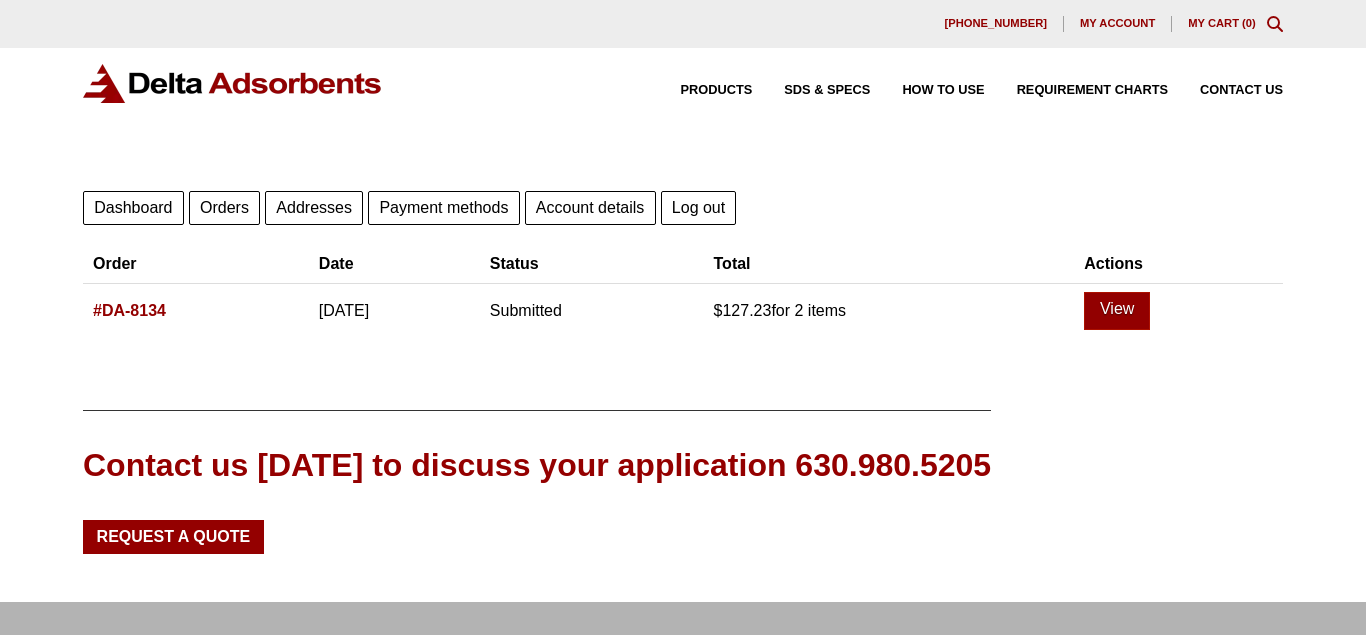 scroll, scrollTop: 0, scrollLeft: 0, axis: both 